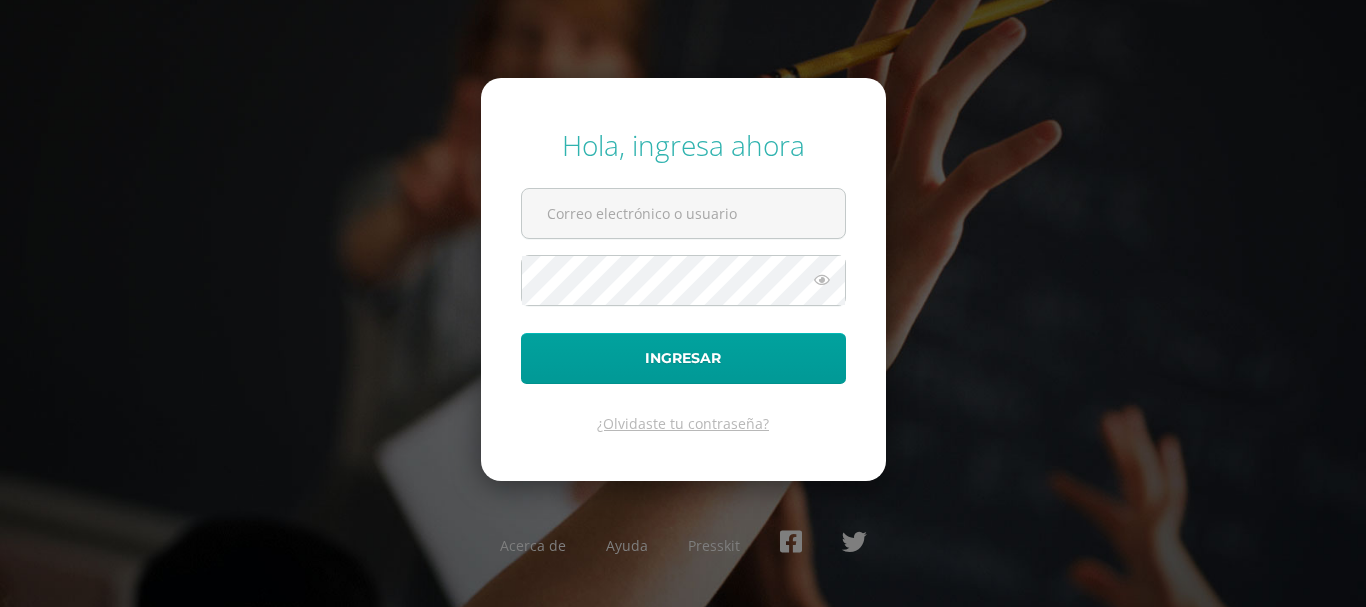 scroll, scrollTop: 0, scrollLeft: 0, axis: both 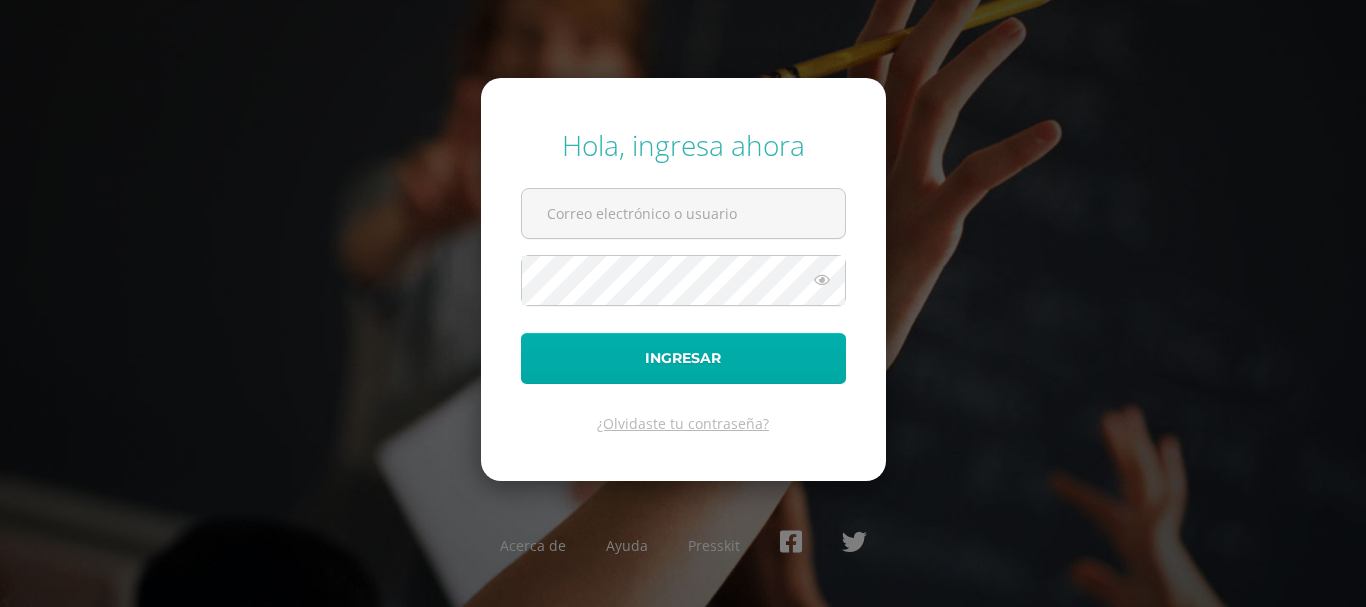 type on "[EMAIL_ADDRESS][DOMAIN_NAME]" 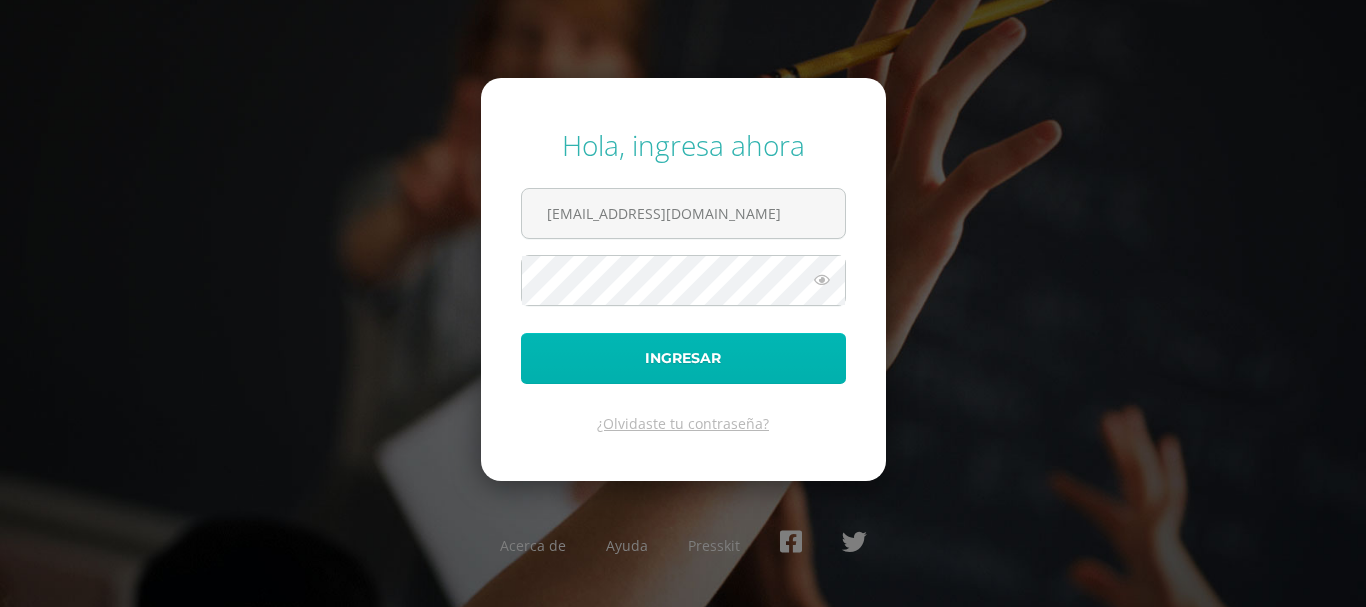 click on "Ingresar" at bounding box center [683, 358] 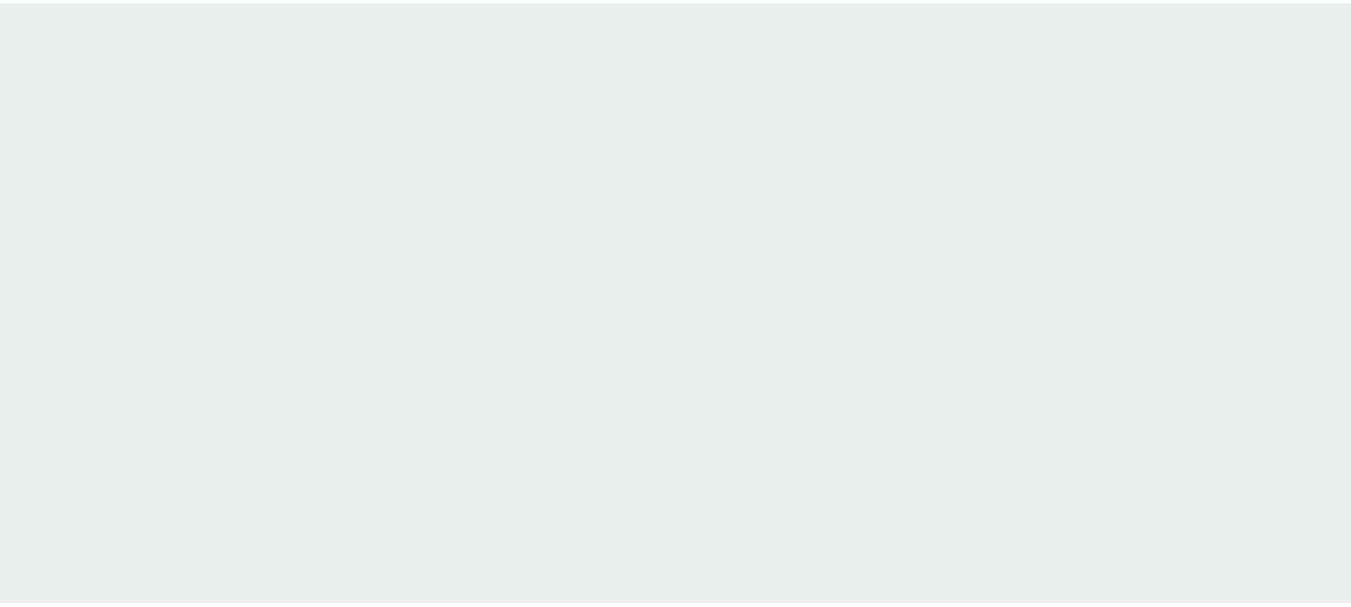 scroll, scrollTop: 0, scrollLeft: 0, axis: both 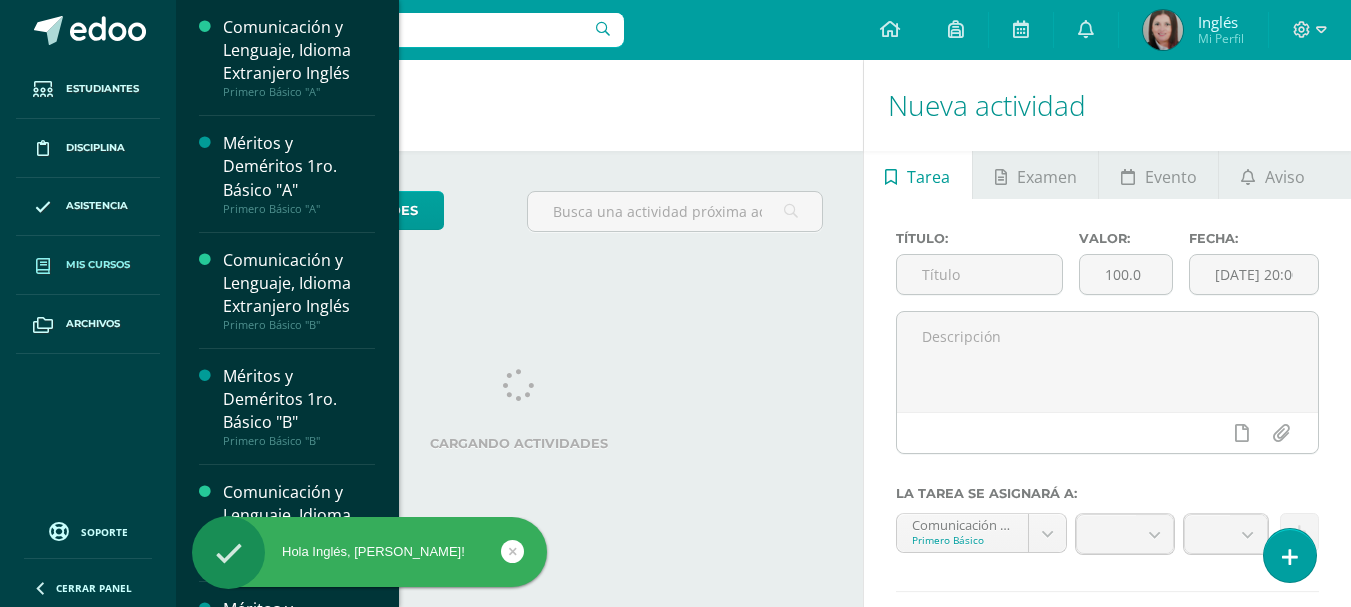 click on "Mis cursos" at bounding box center (98, 265) 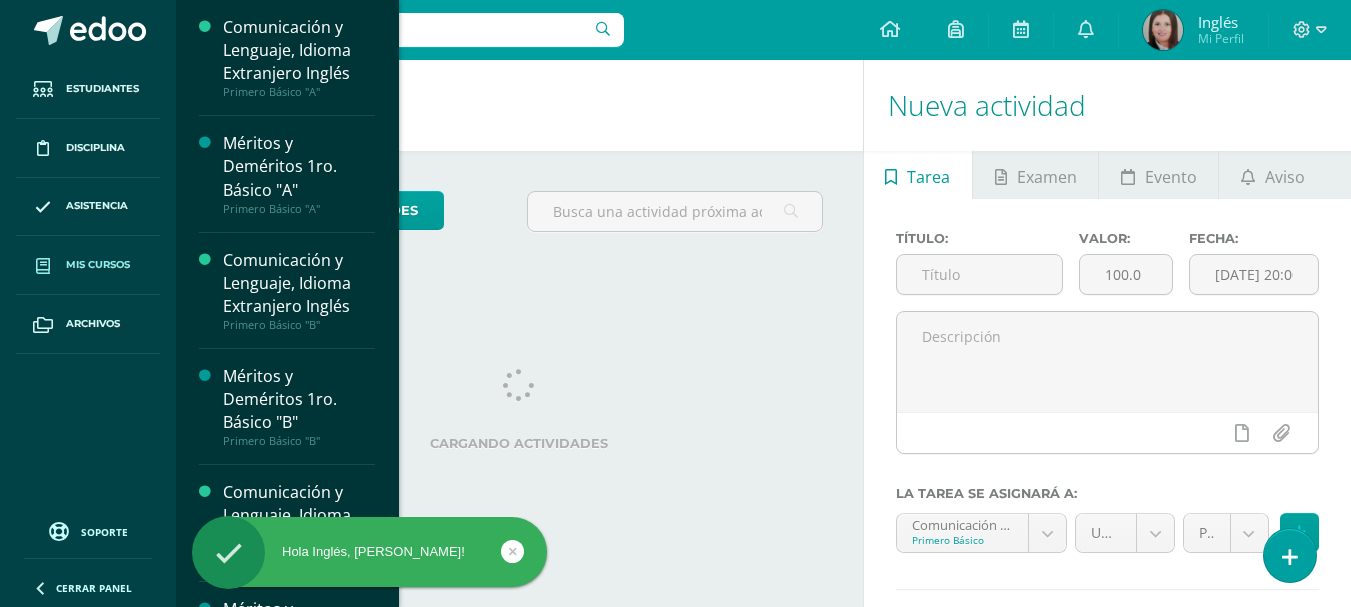 scroll, scrollTop: 0, scrollLeft: 0, axis: both 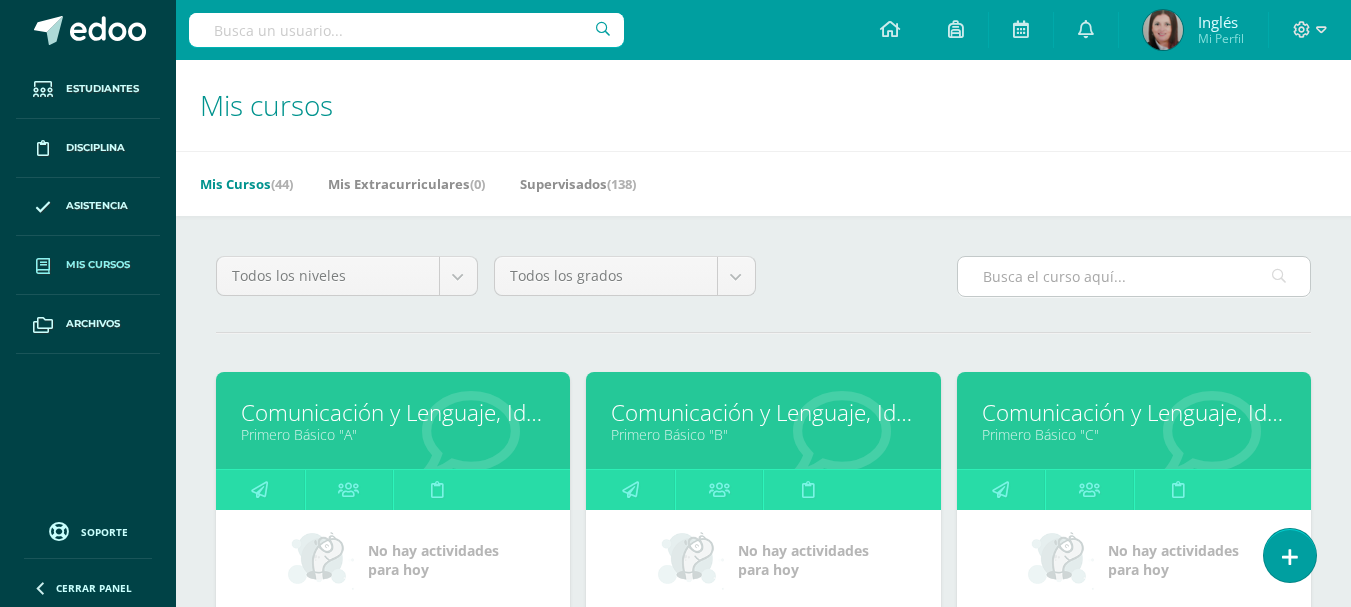 click at bounding box center (1134, 276) 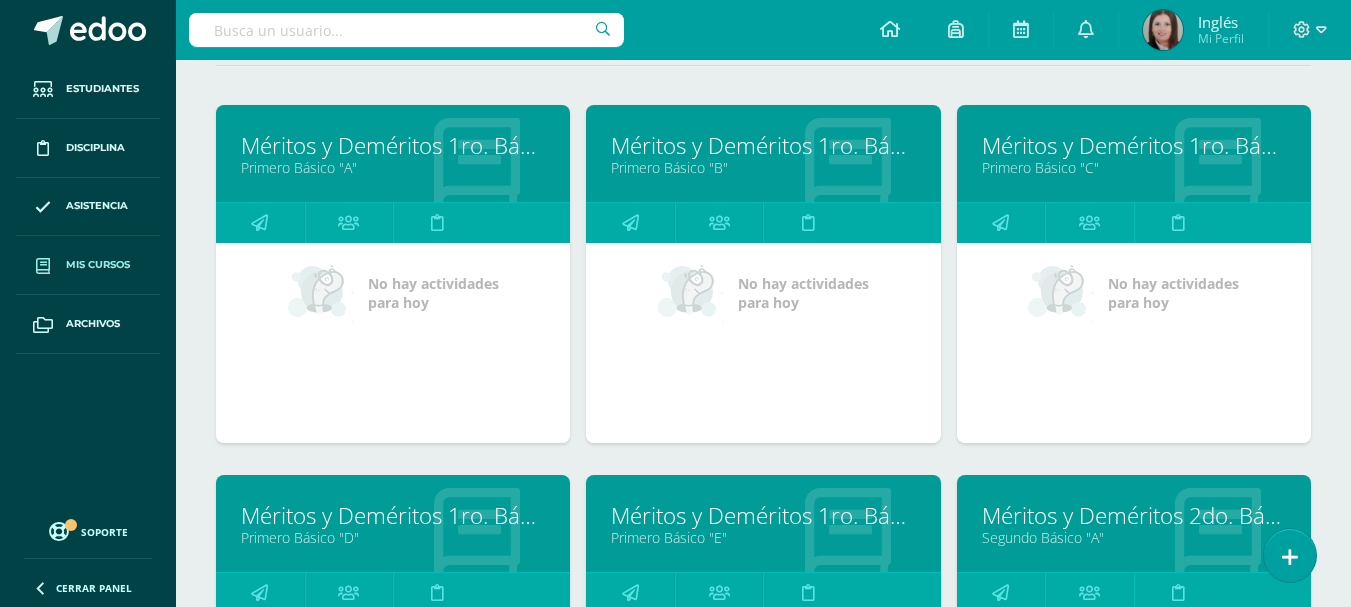 scroll, scrollTop: 400, scrollLeft: 0, axis: vertical 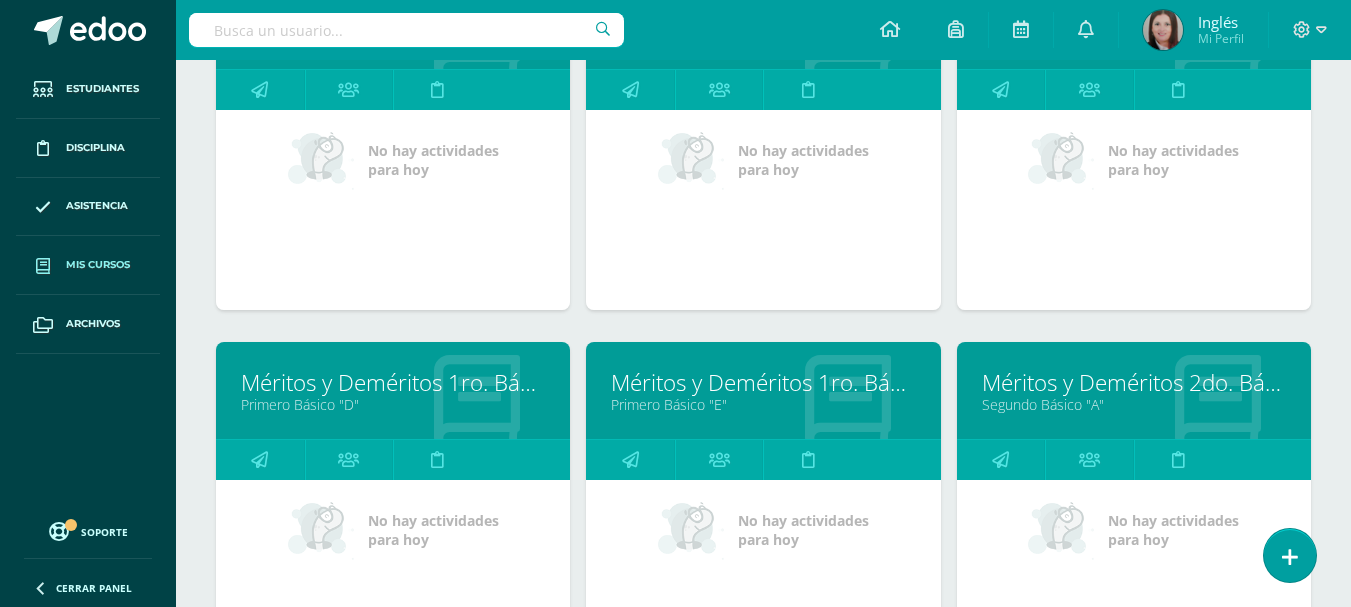 type on "meritos" 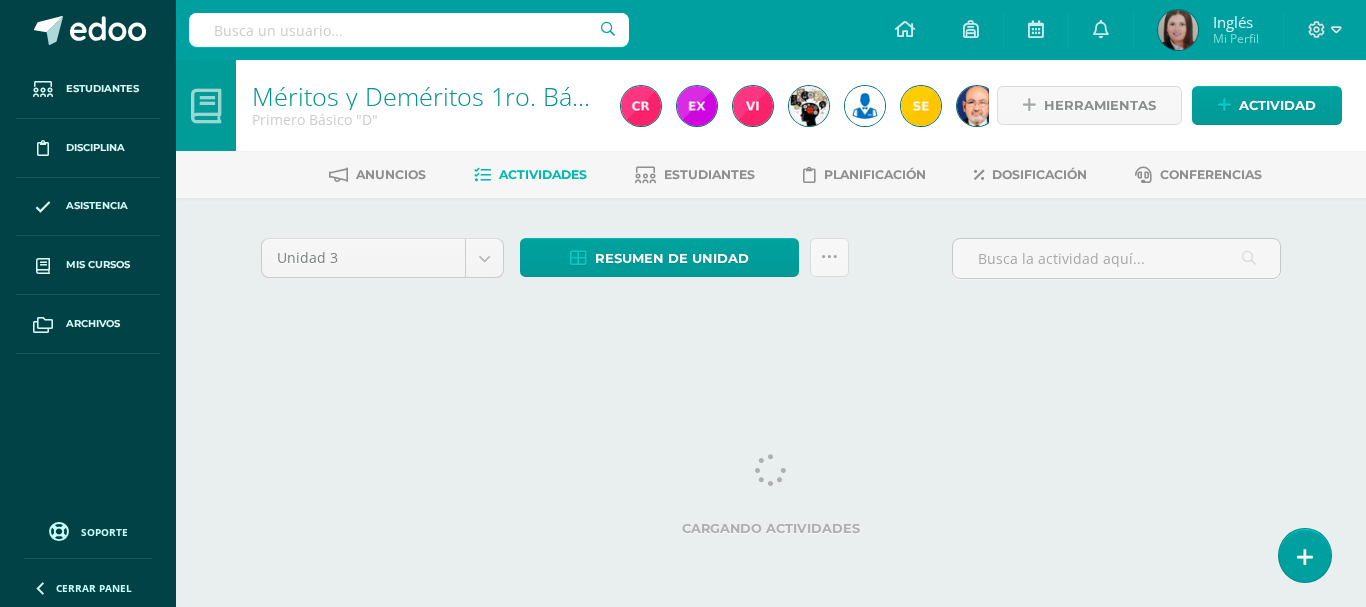 scroll, scrollTop: 0, scrollLeft: 0, axis: both 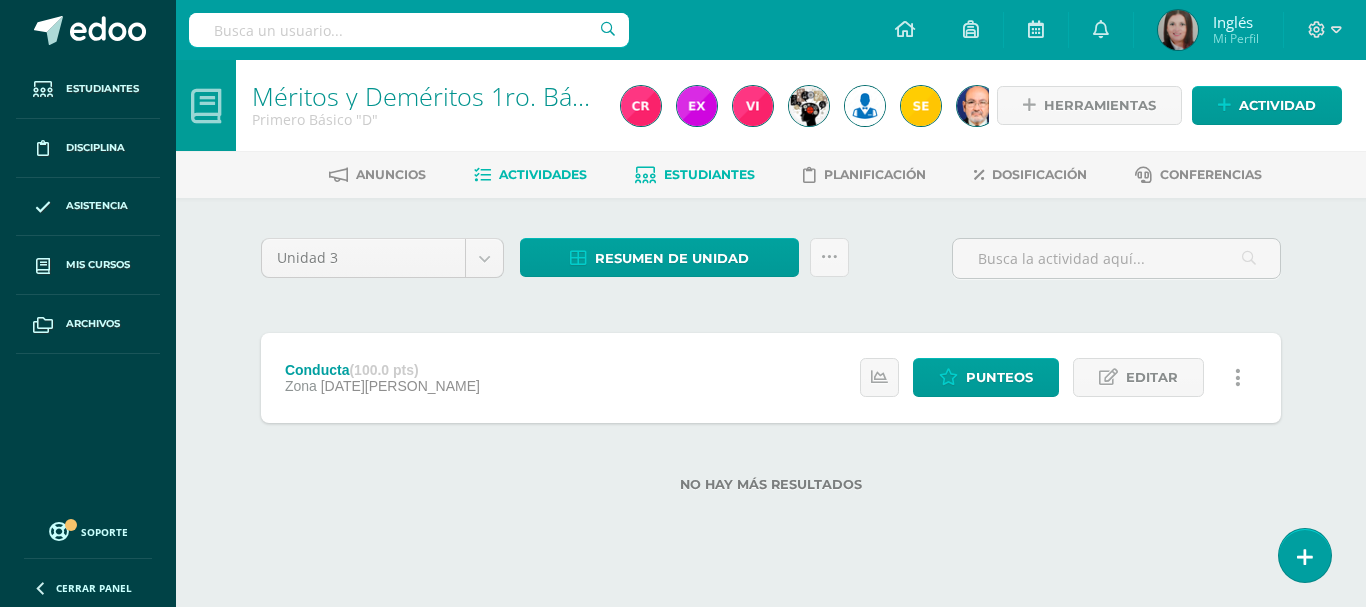 click on "Estudiantes" at bounding box center [709, 174] 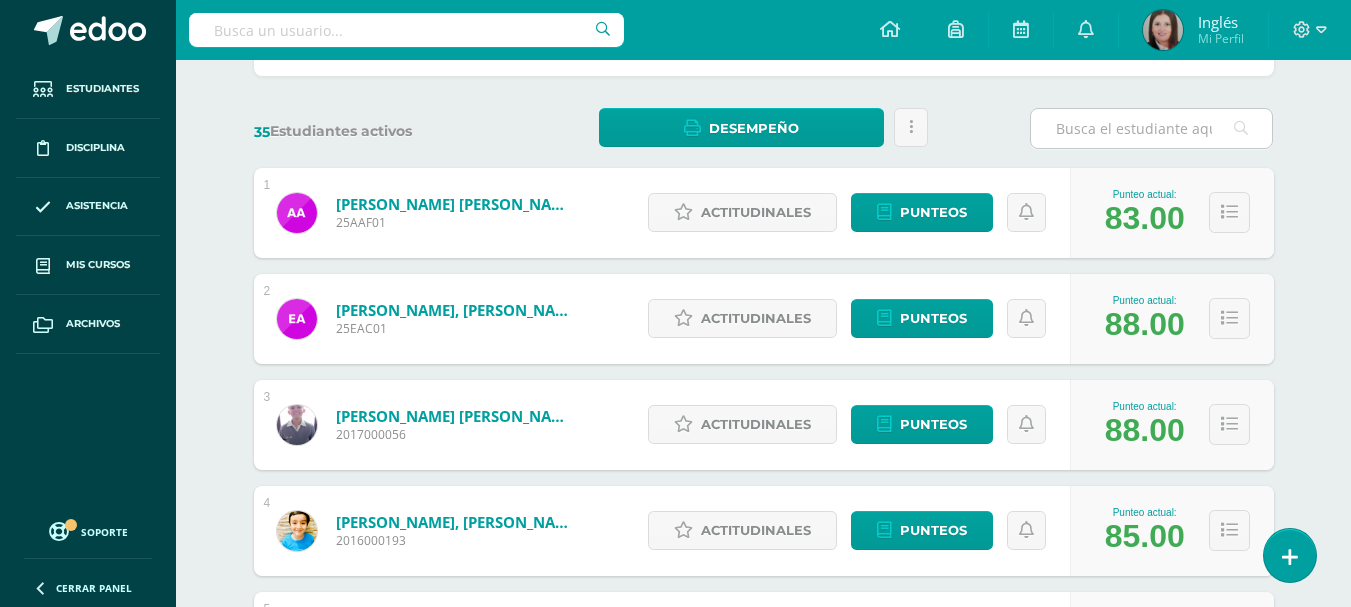 scroll, scrollTop: 0, scrollLeft: 0, axis: both 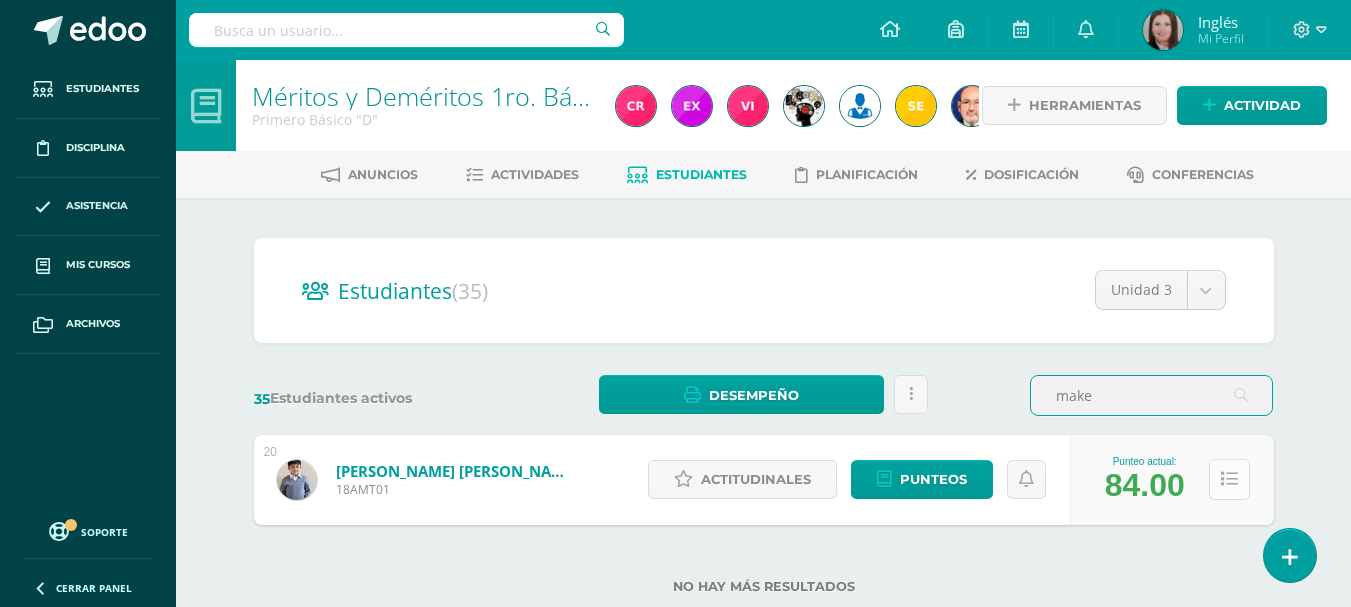 type on "make" 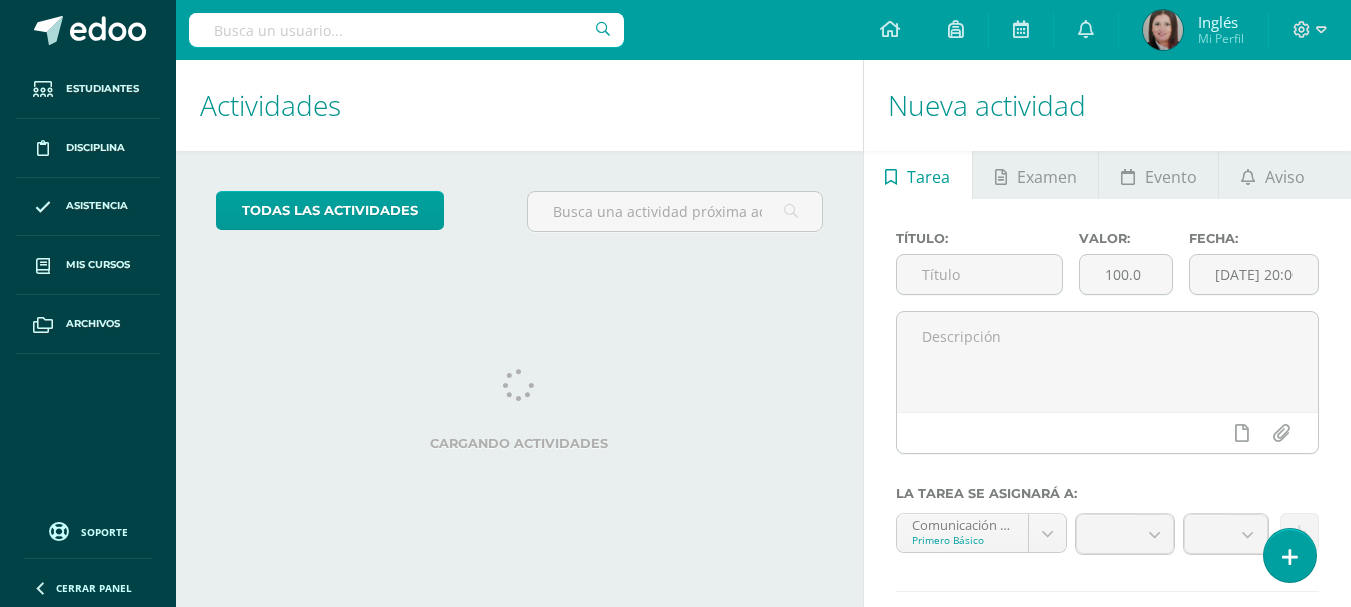 scroll, scrollTop: 0, scrollLeft: 0, axis: both 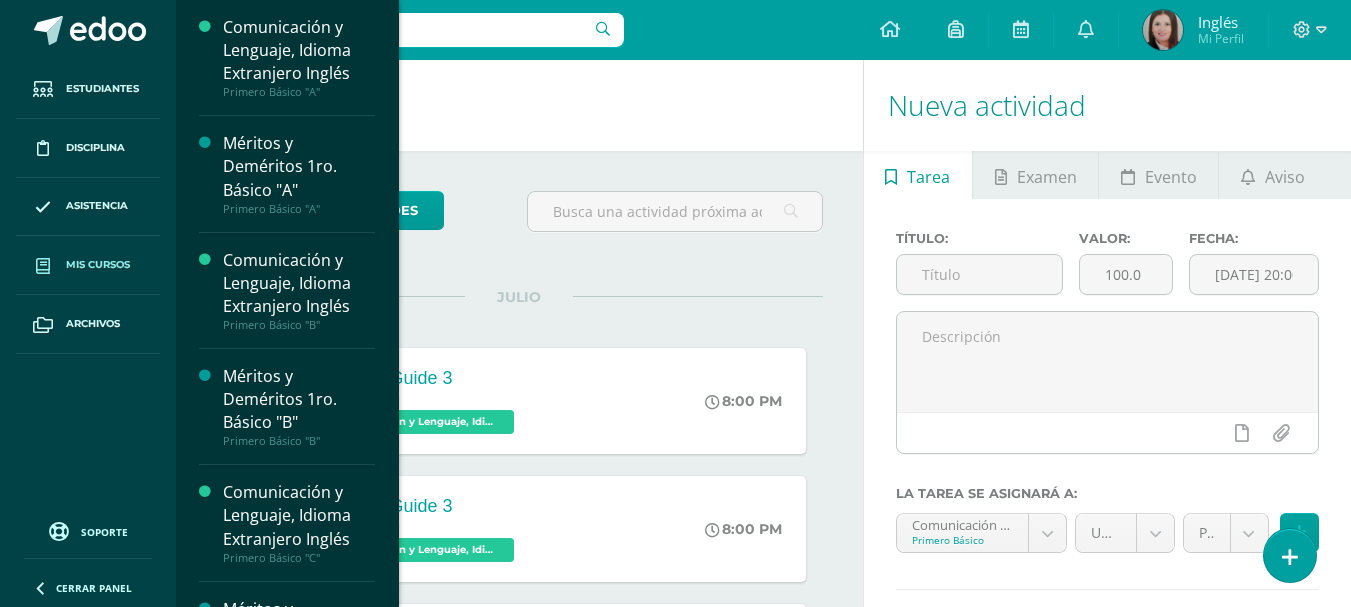 click on "Mis cursos" at bounding box center [88, 265] 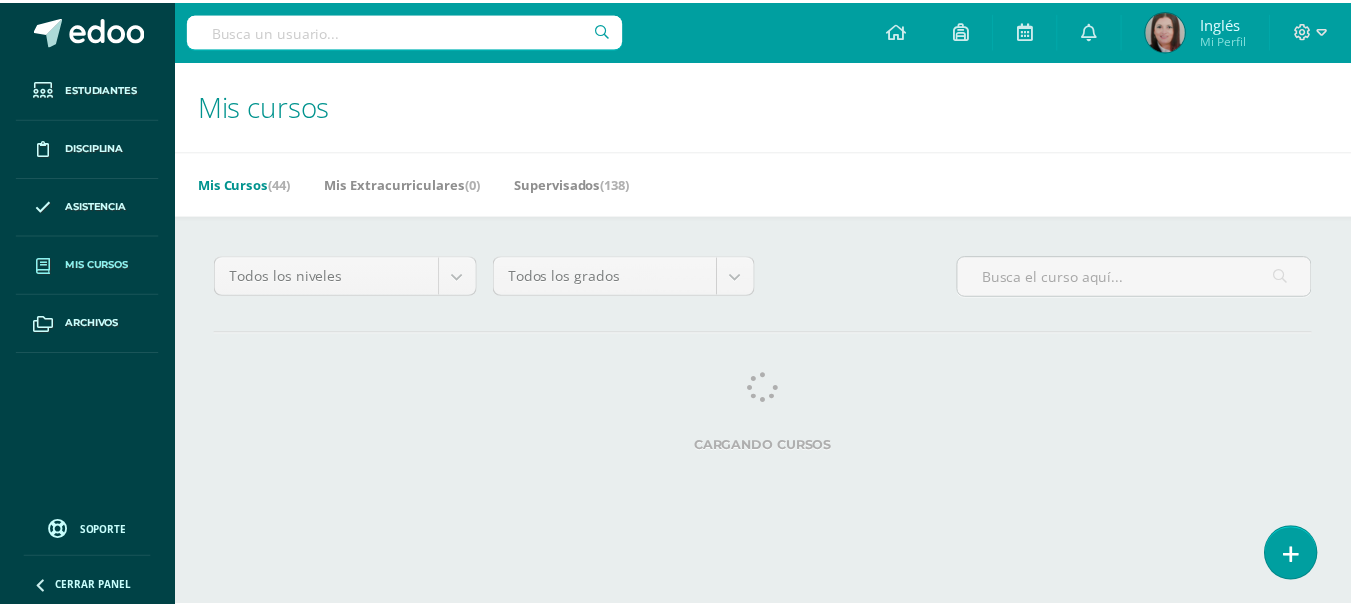 scroll, scrollTop: 0, scrollLeft: 0, axis: both 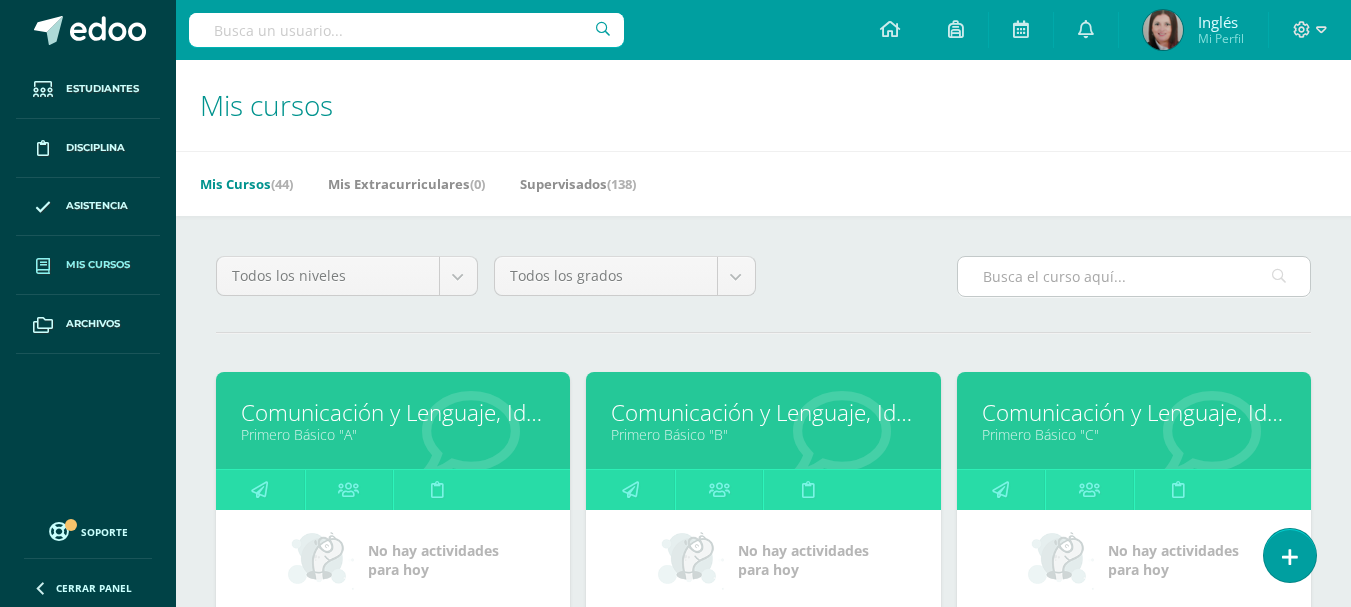 click at bounding box center (1134, 276) 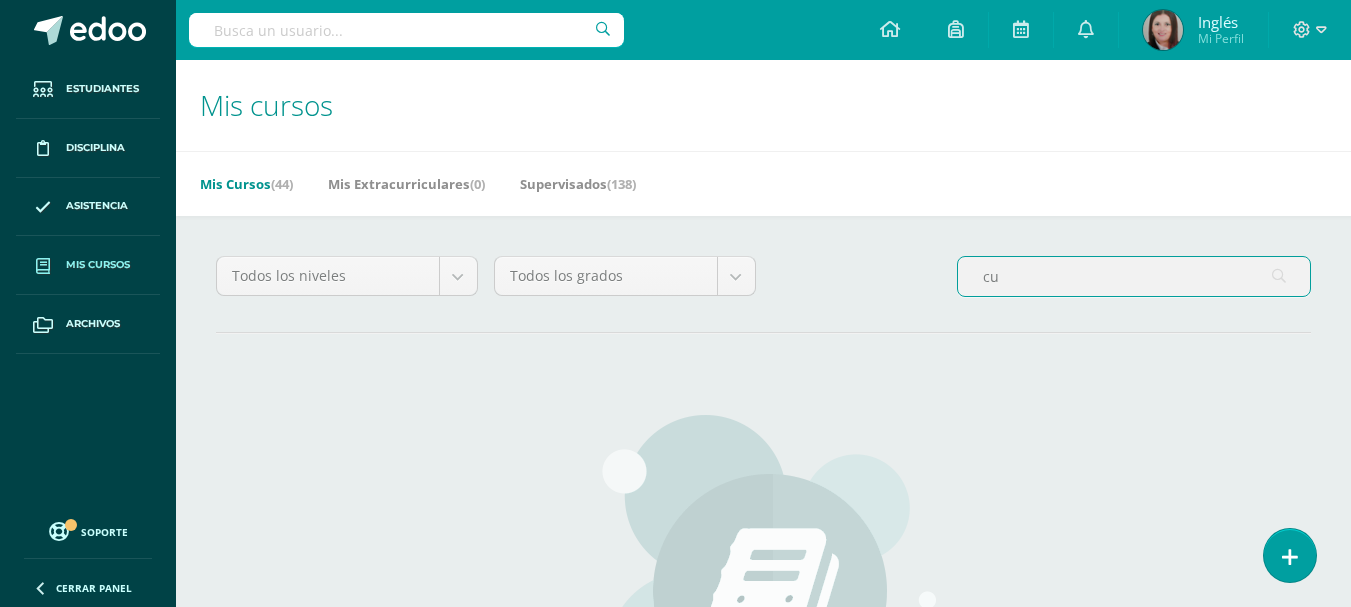 type on "c" 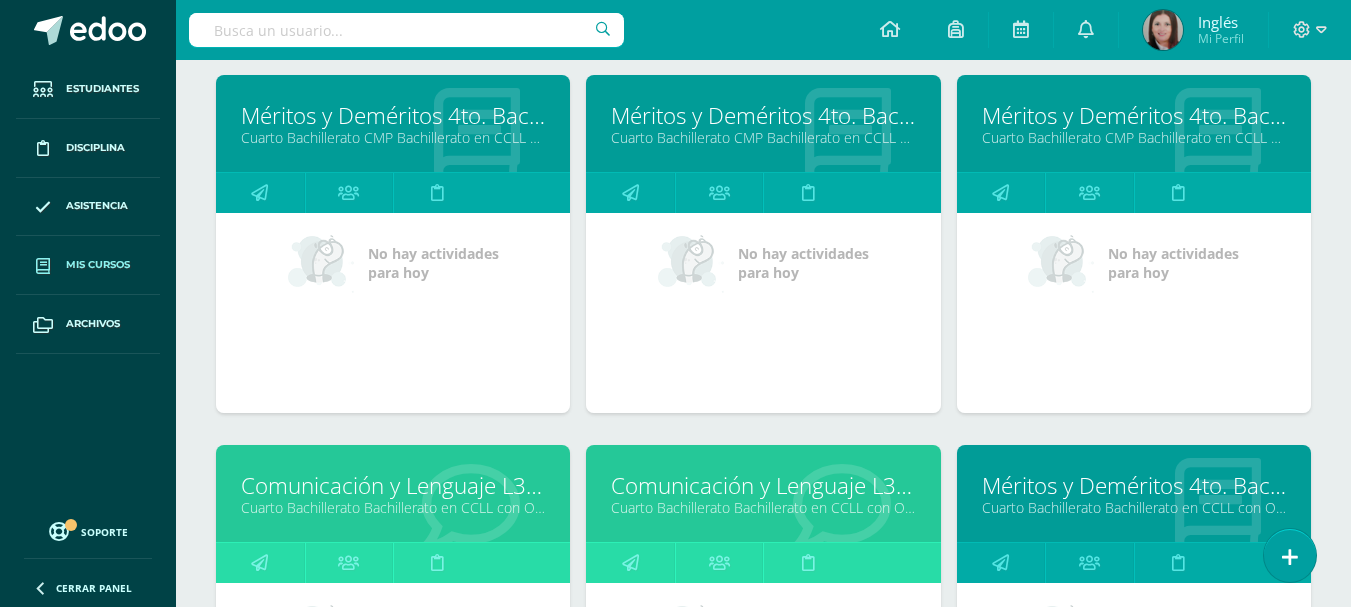 scroll, scrollTop: 1001, scrollLeft: 0, axis: vertical 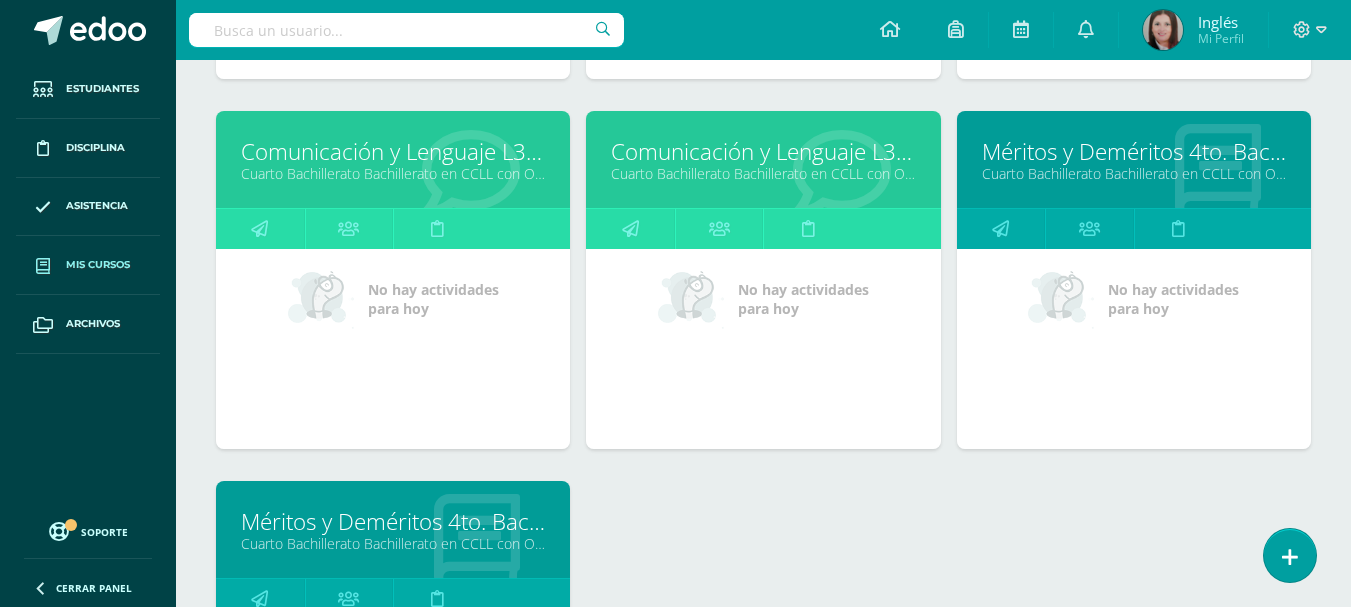type on "CUARTO BACHI" 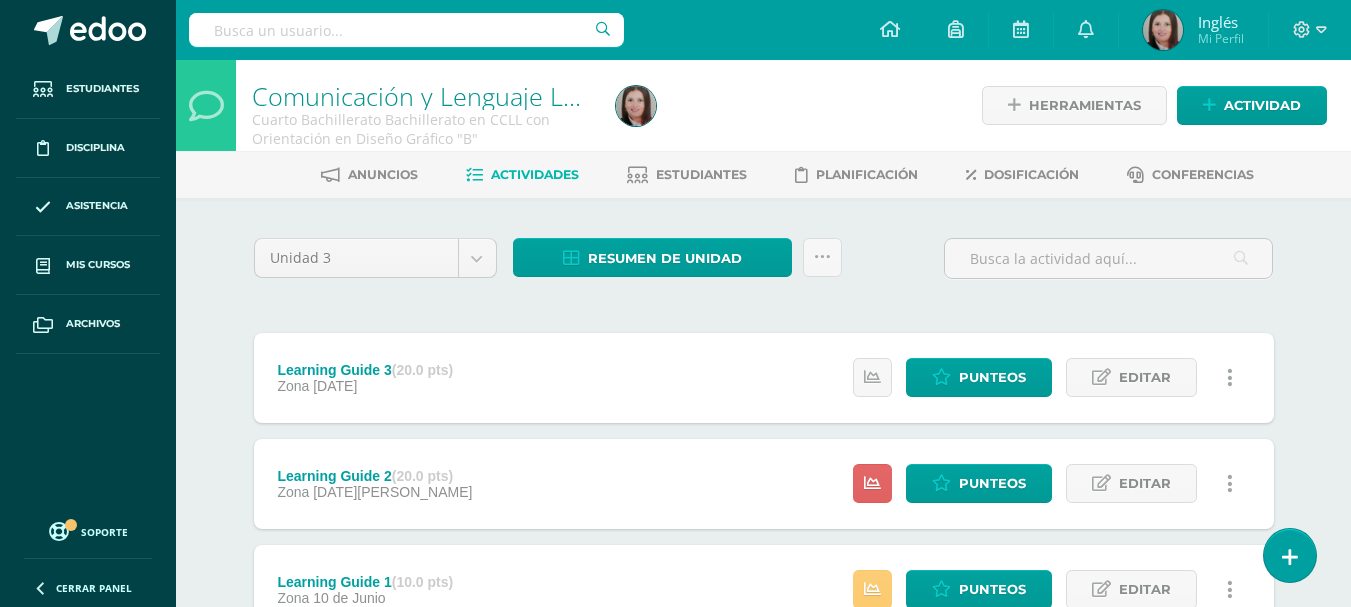 scroll, scrollTop: 133, scrollLeft: 0, axis: vertical 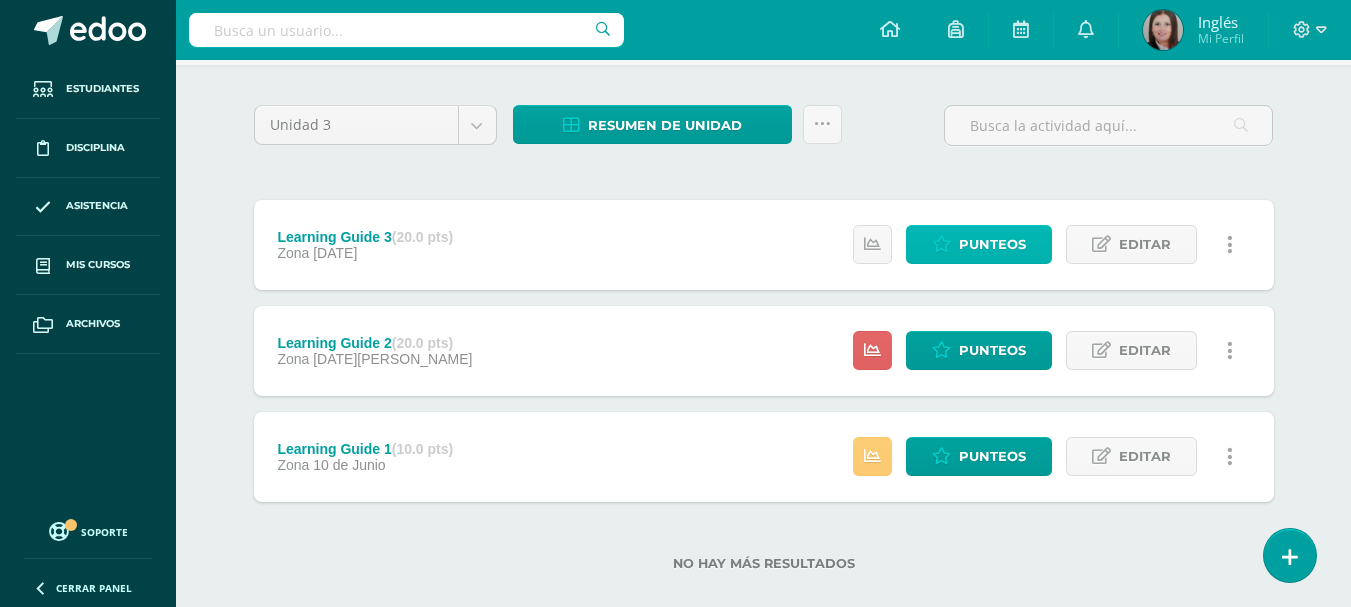 click on "Punteos" at bounding box center (992, 244) 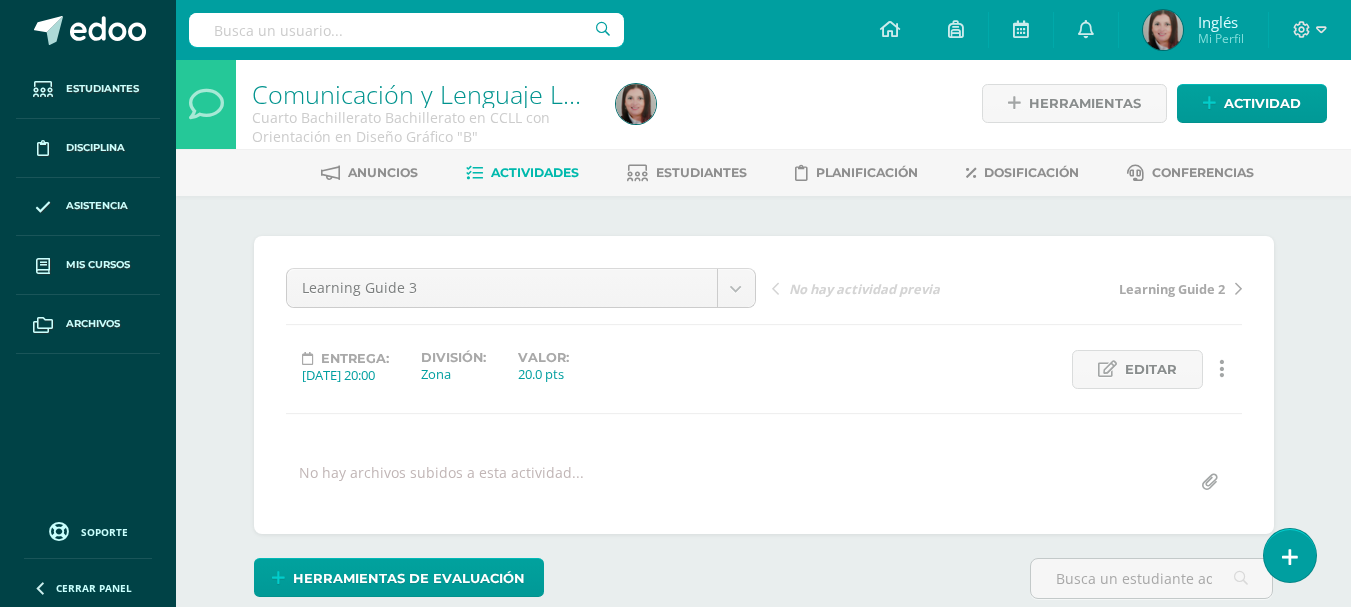 scroll, scrollTop: 0, scrollLeft: 0, axis: both 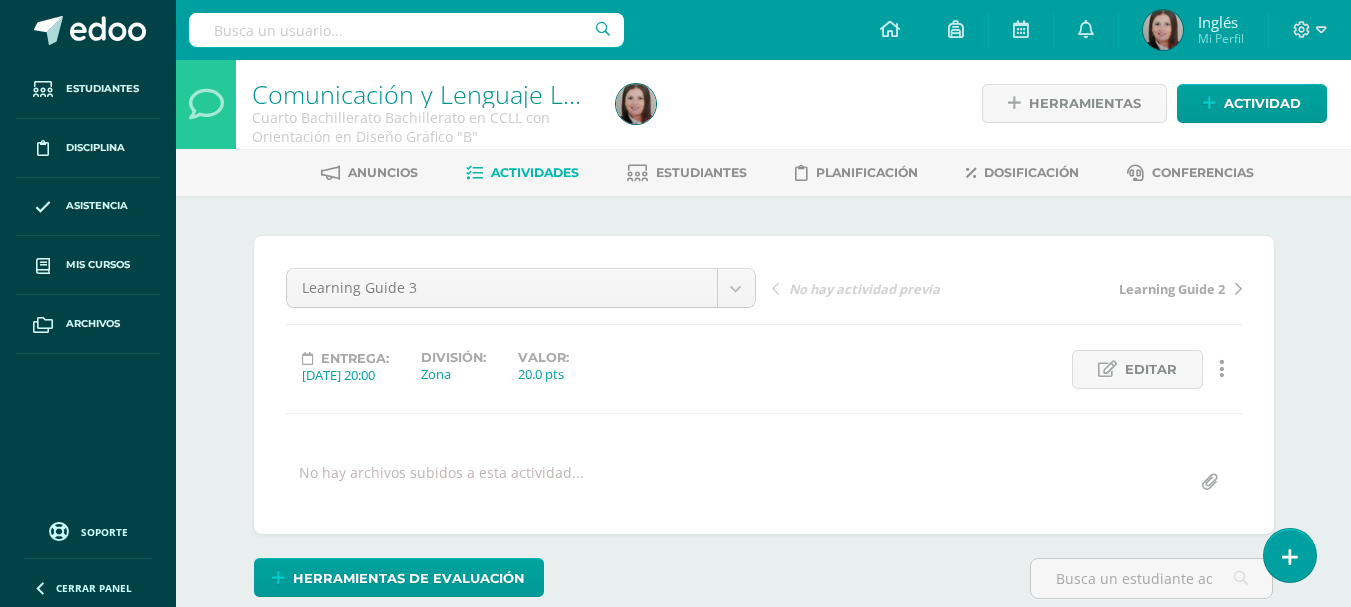click at bounding box center (1209, 482) 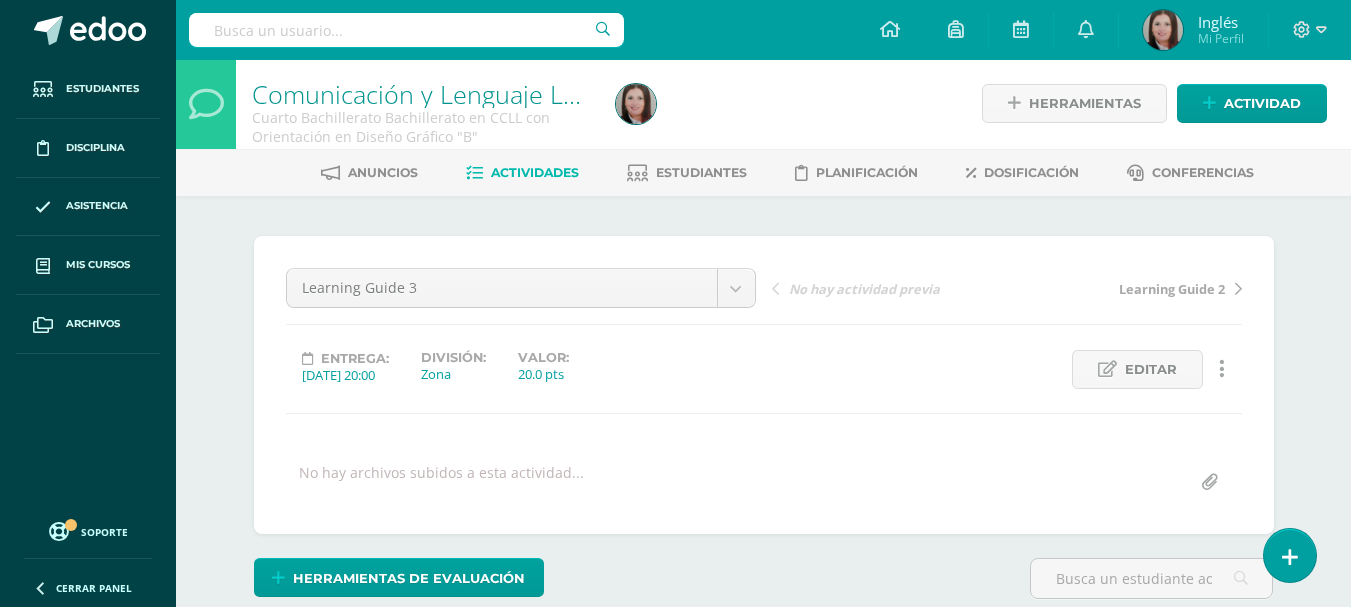 type on "C:\fakepath\WORKSHEET GUIDE 3 UNIT 3 L4.pdf" 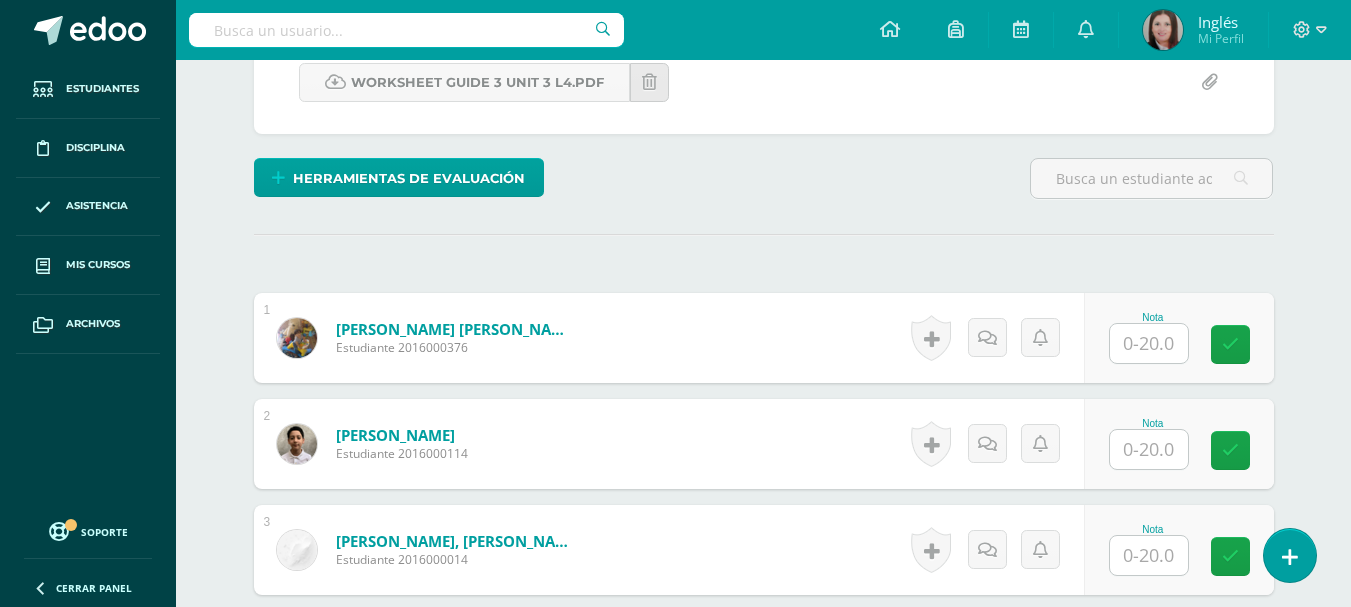 scroll, scrollTop: 0, scrollLeft: 0, axis: both 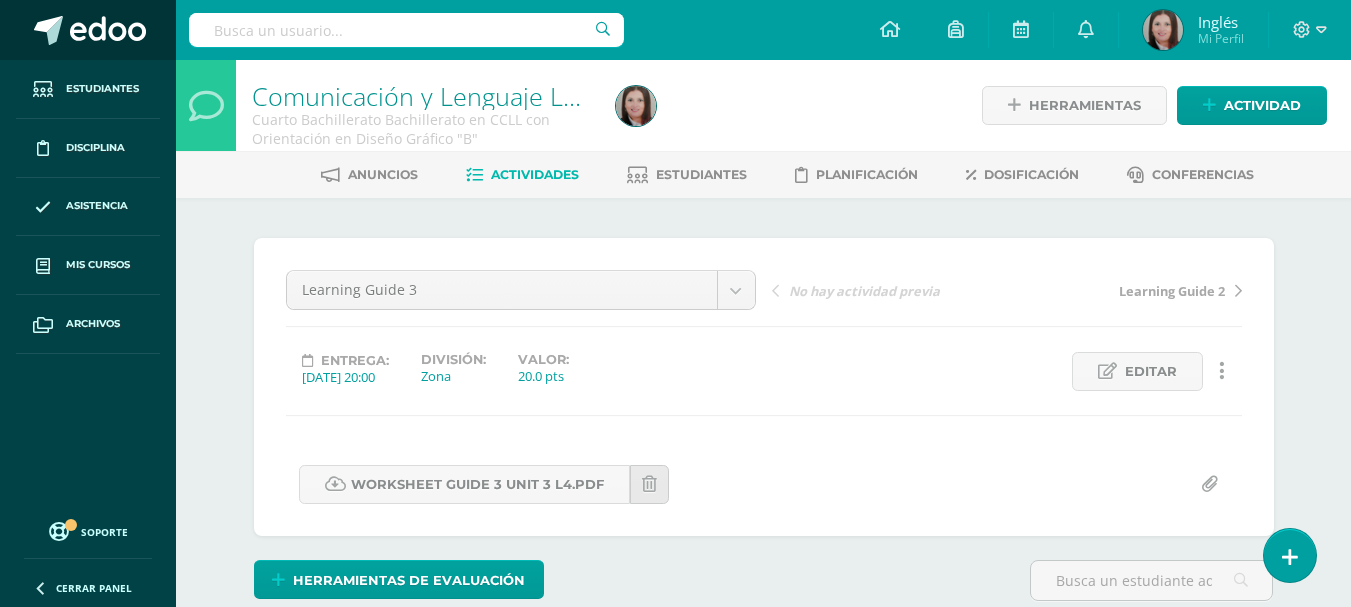 click at bounding box center (108, 31) 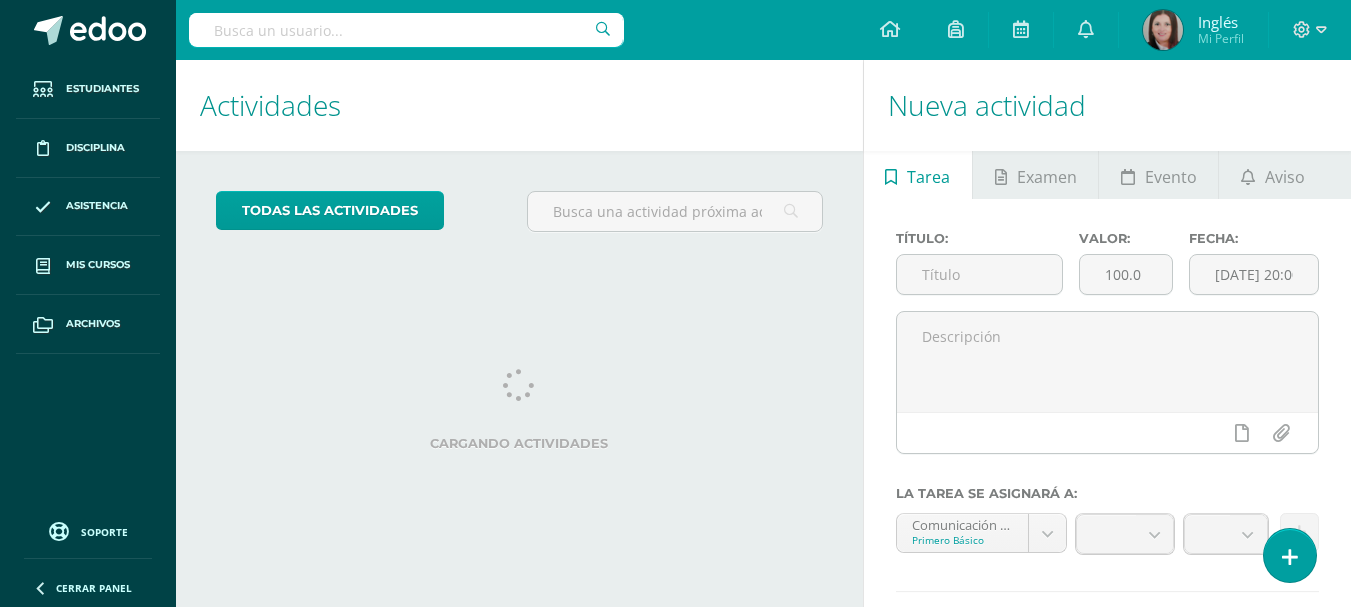scroll, scrollTop: 0, scrollLeft: 0, axis: both 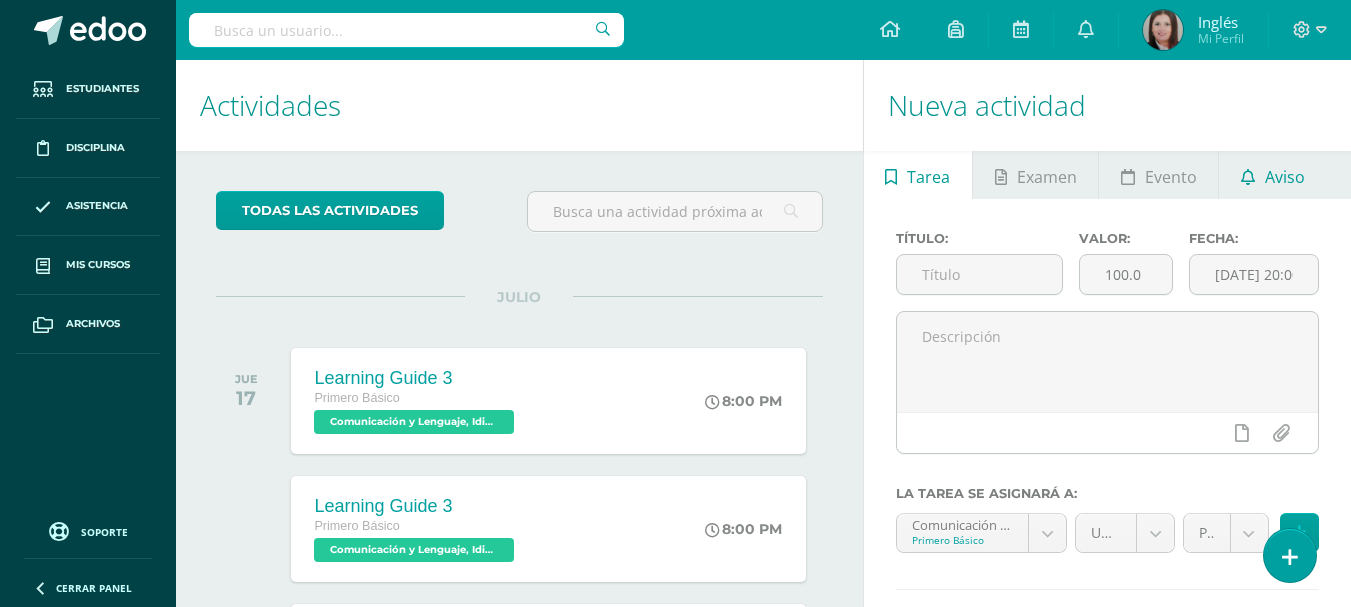 click on "Aviso" at bounding box center [1285, 177] 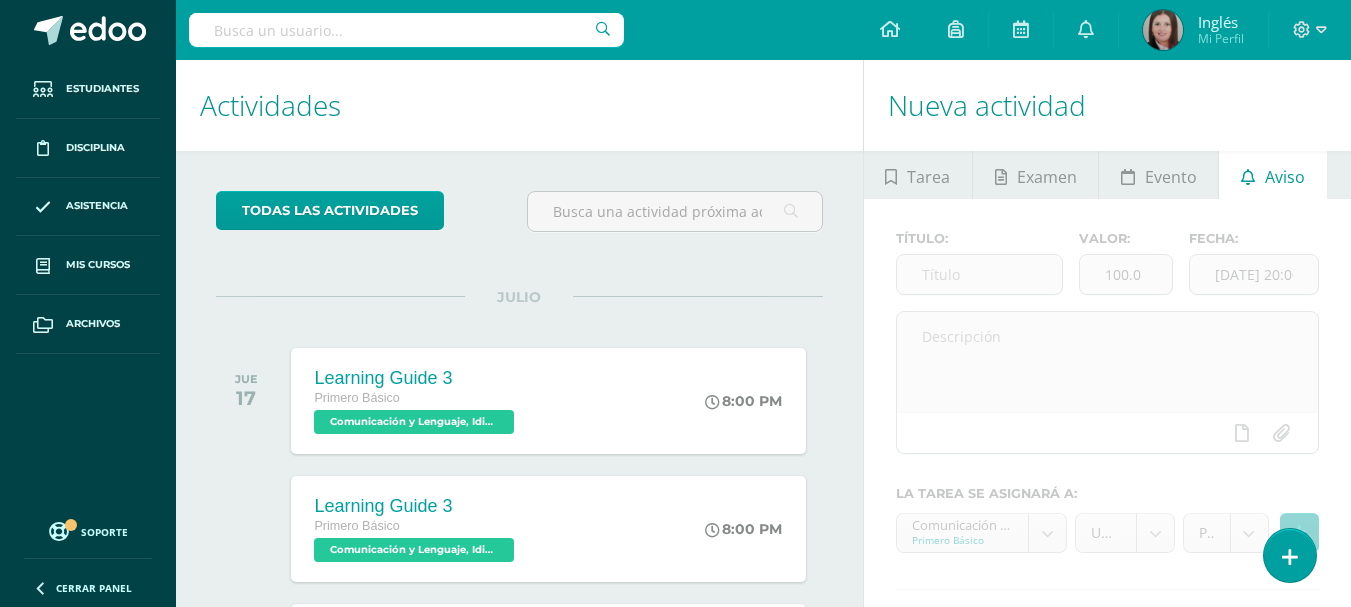 scroll, scrollTop: 199, scrollLeft: 0, axis: vertical 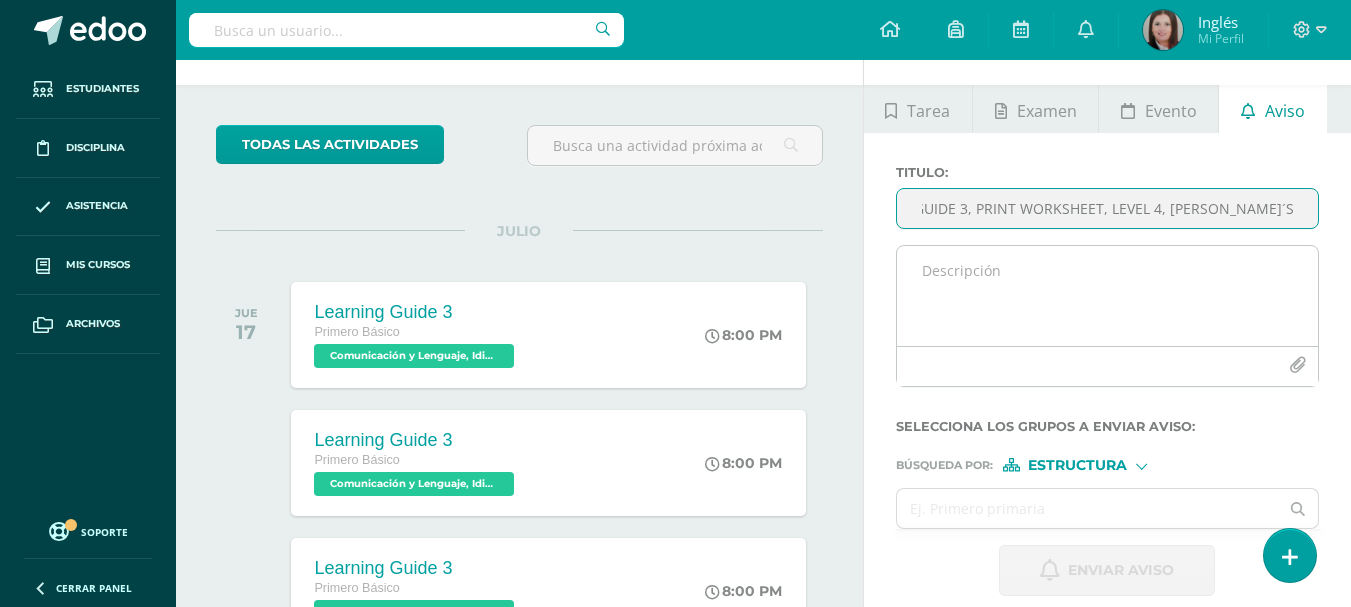 type on "LEARNING GUIDE 3, PRINT WORKSHEET, LEVEL 4, Ms. MEJIA´S CLASS" 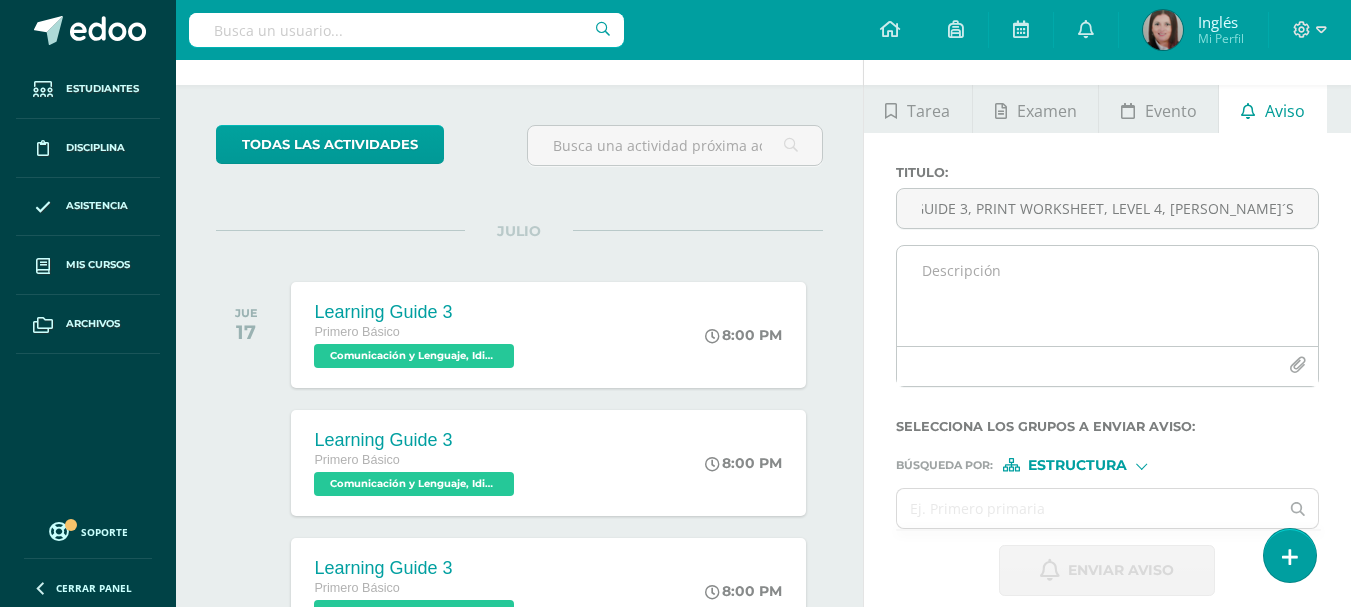 scroll, scrollTop: 0, scrollLeft: 0, axis: both 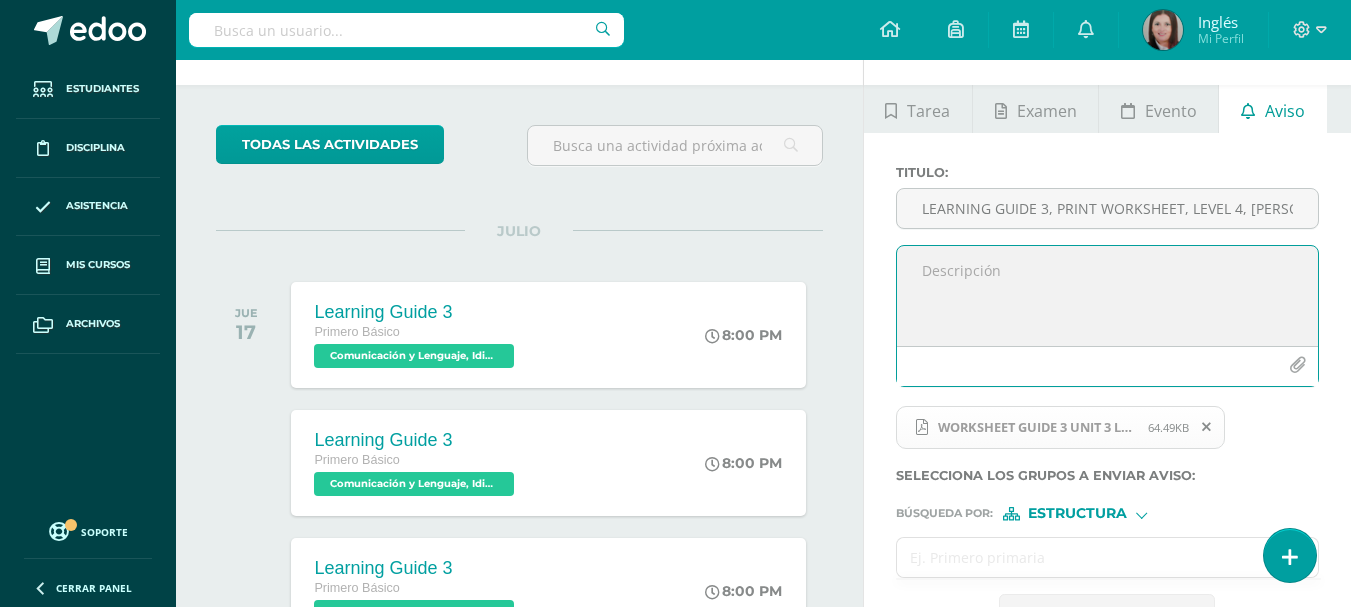 click at bounding box center [1088, 557] 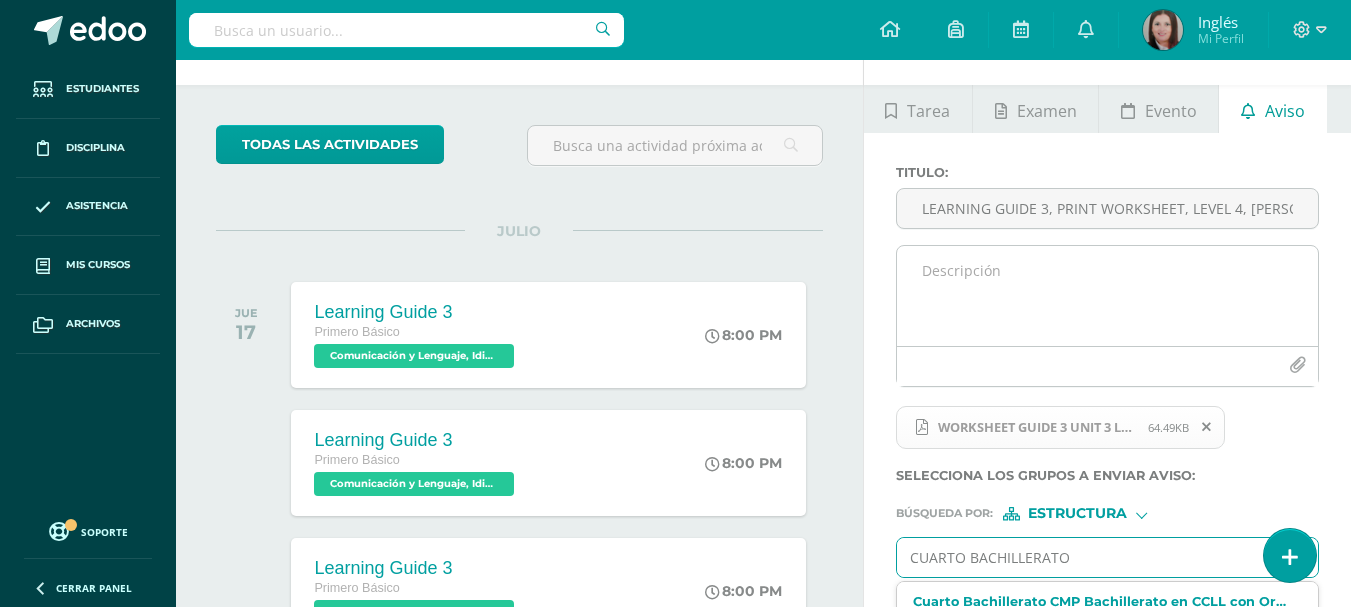 scroll, scrollTop: 332, scrollLeft: 0, axis: vertical 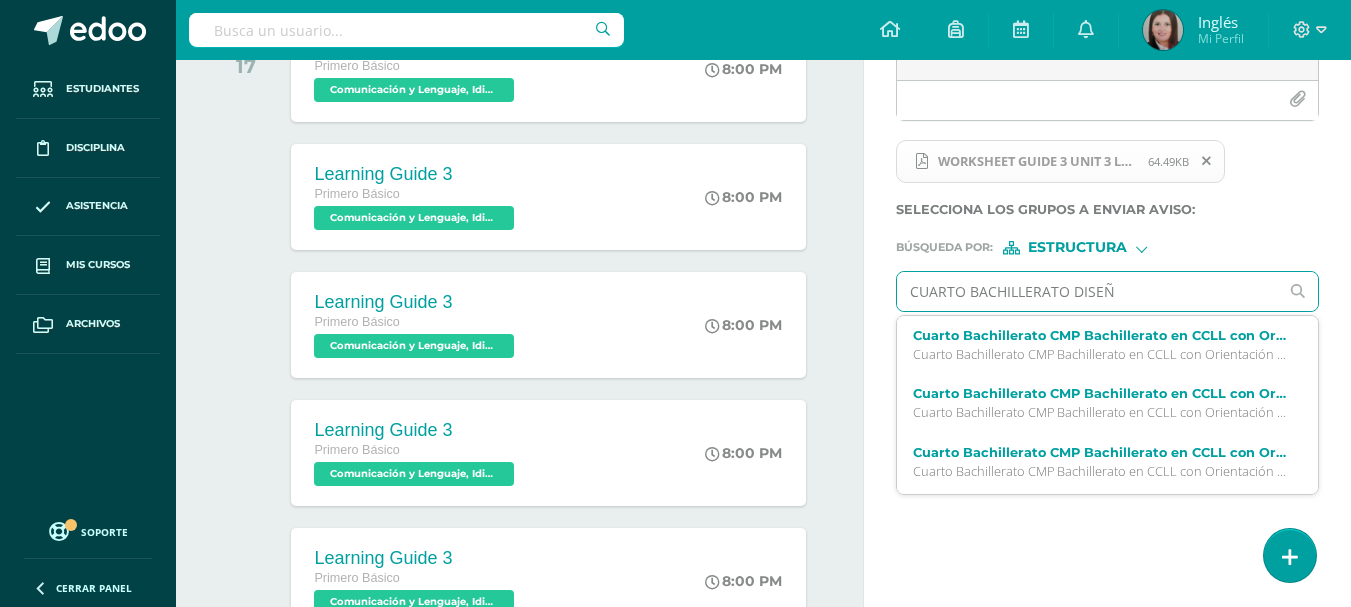 type on "CUARTO BACHILLERATO DISEÑO" 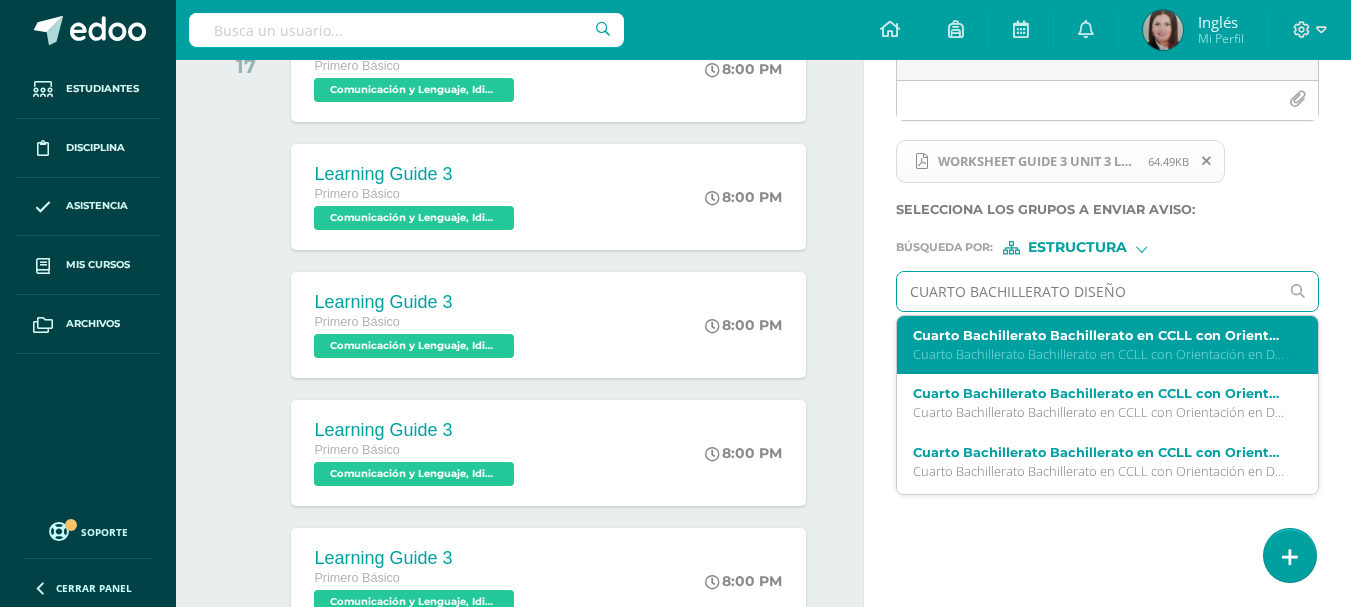 click on "Cuarto Bachillerato Bachillerato en CCLL con Orientación en Diseño Gráfico 'A'" at bounding box center (1100, 354) 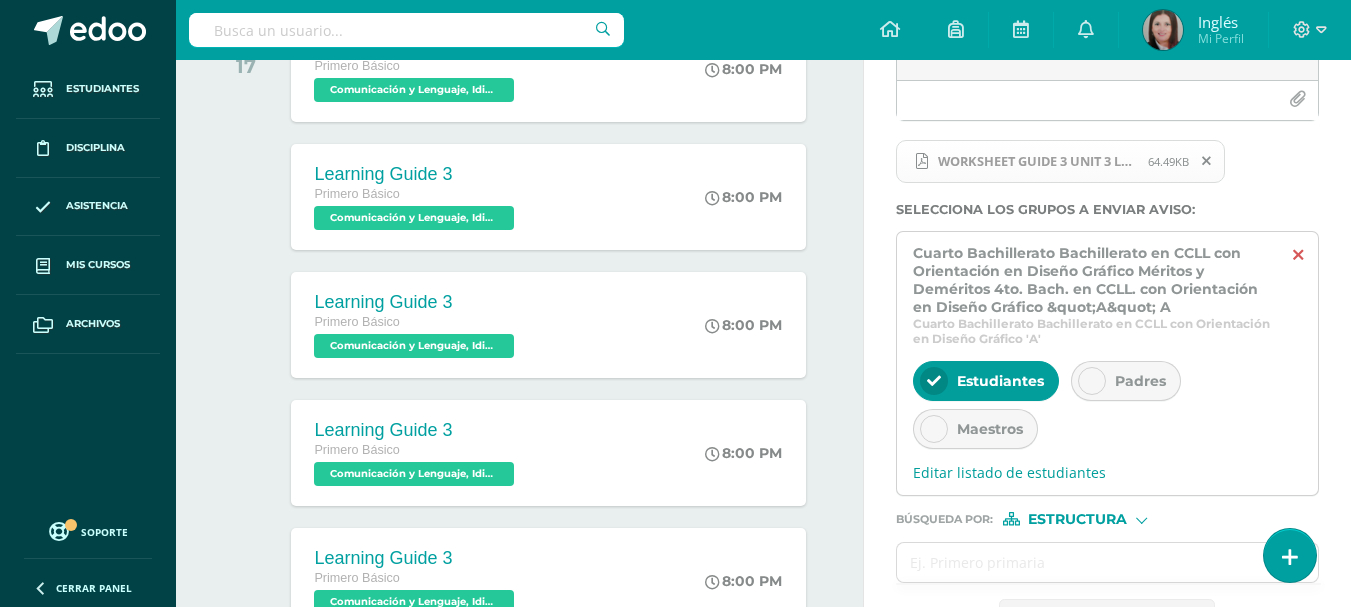 click at bounding box center [1298, 255] 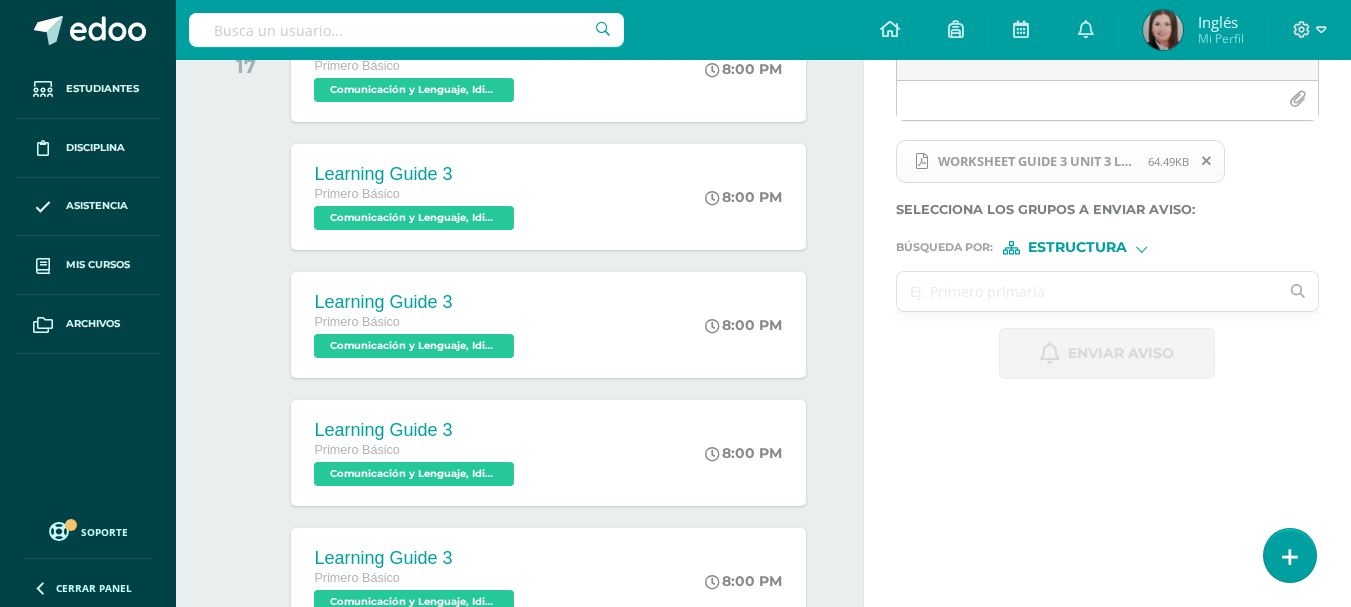 click at bounding box center (1088, 291) 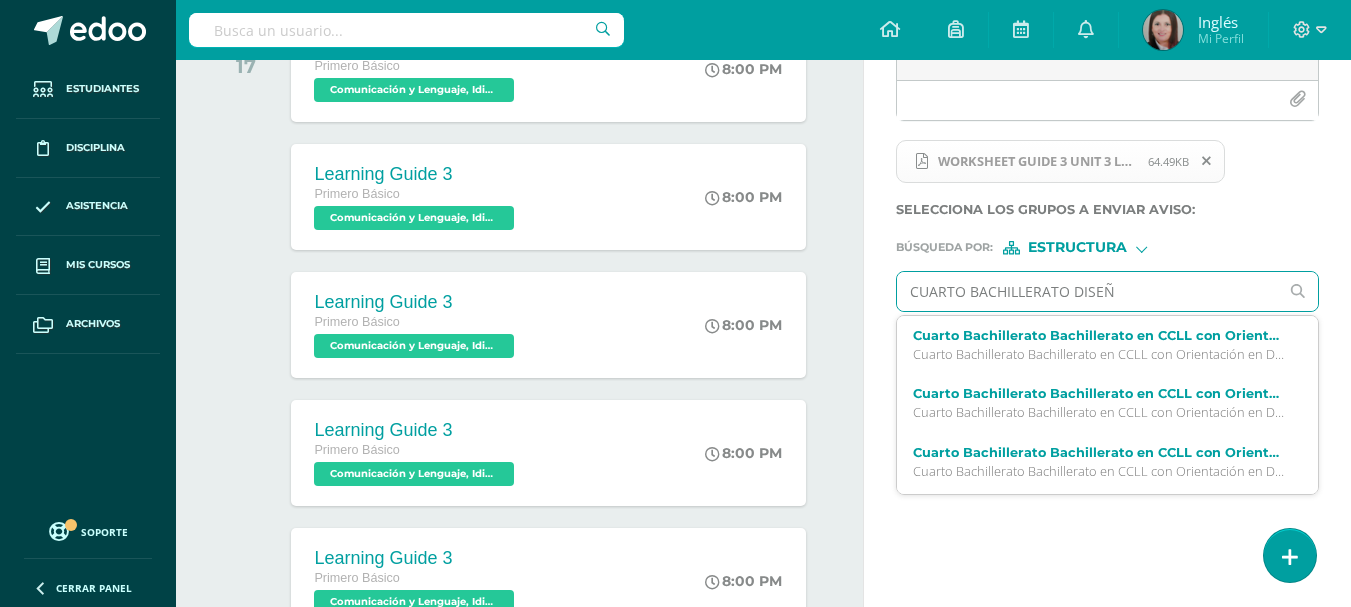 type on "CUARTO BACHILLERATO DISEÑO" 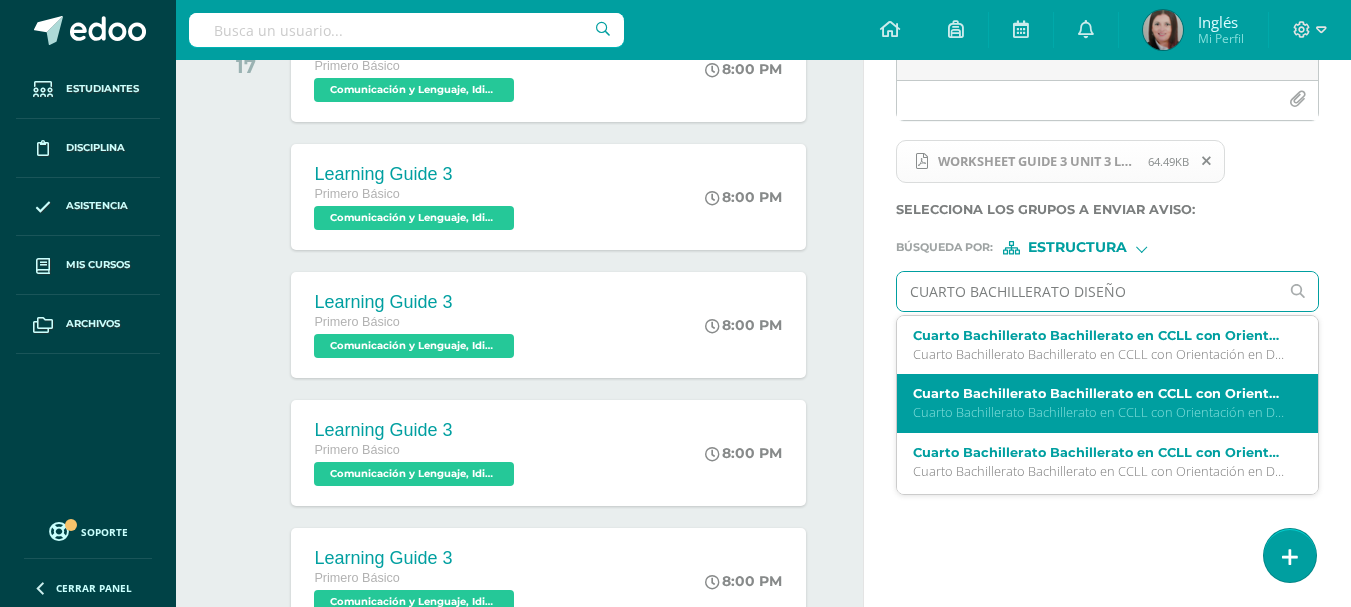 click on "Cuarto Bachillerato Bachillerato en CCLL con Orientación en Diseño Gráfico Méritos y Deméritos 4to. Bach. en CCLL. con Orientación en Diseño Gráfico &quot;B&quot; B" at bounding box center (1100, 393) 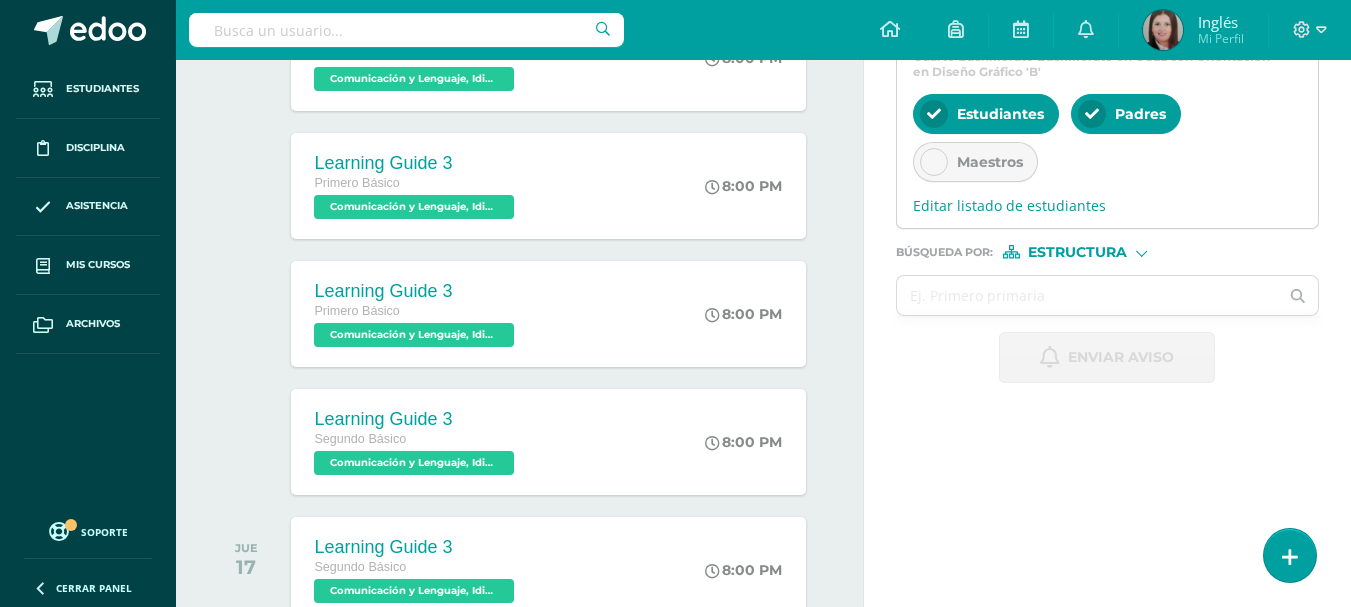 scroll, scrollTop: 466, scrollLeft: 0, axis: vertical 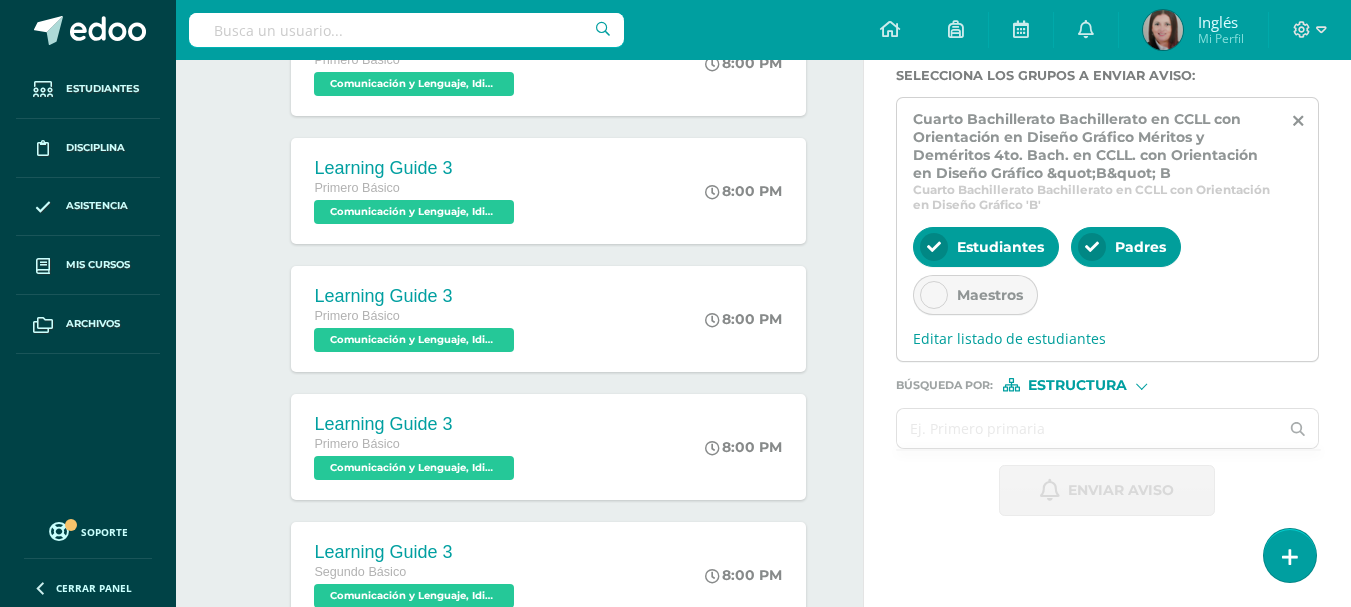 click at bounding box center [1088, 428] 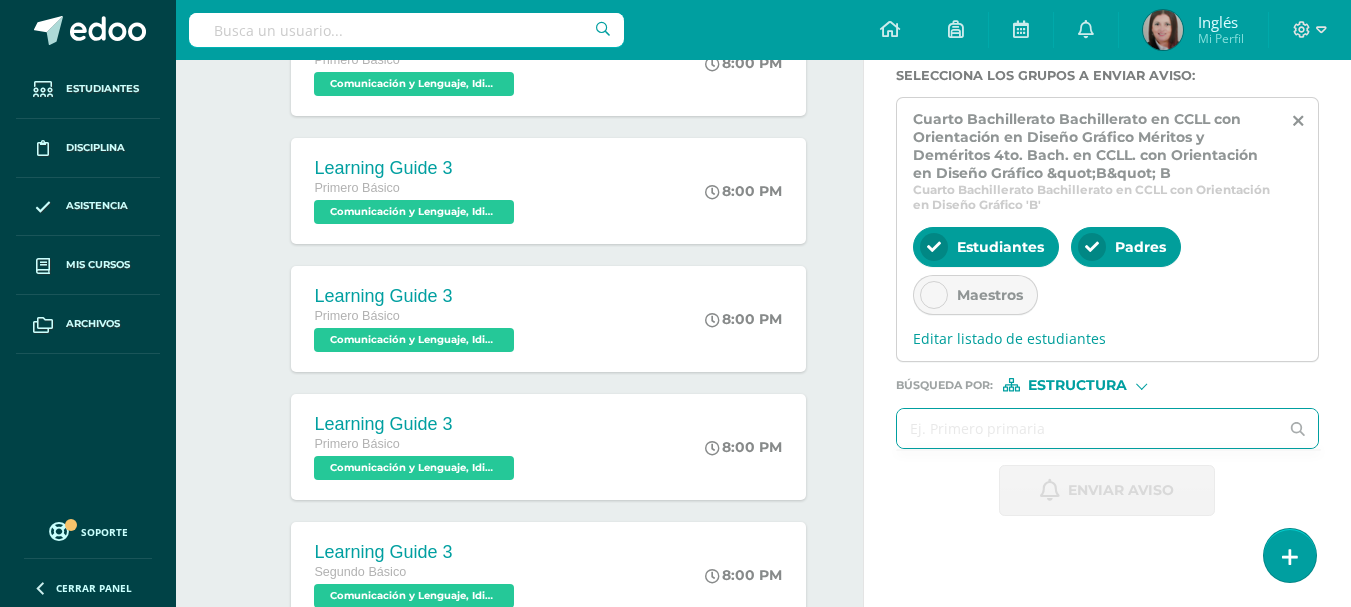 scroll, scrollTop: 599, scrollLeft: 0, axis: vertical 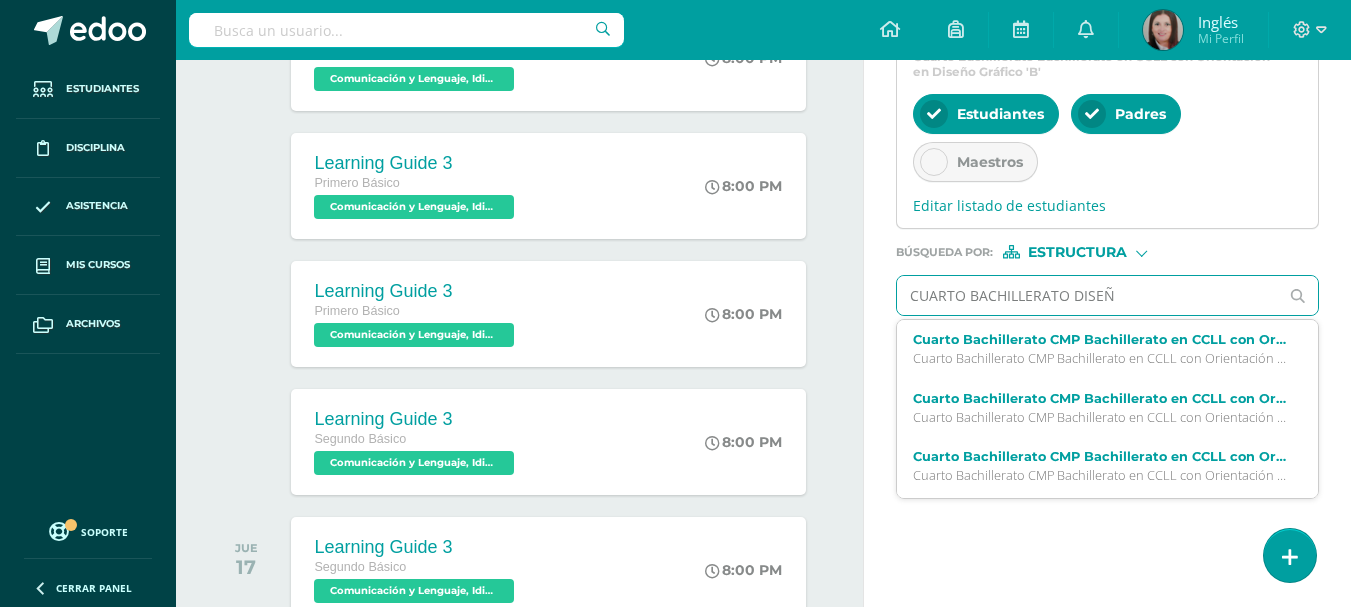 type on "CUARTO BACHILLERATO DISEÑO" 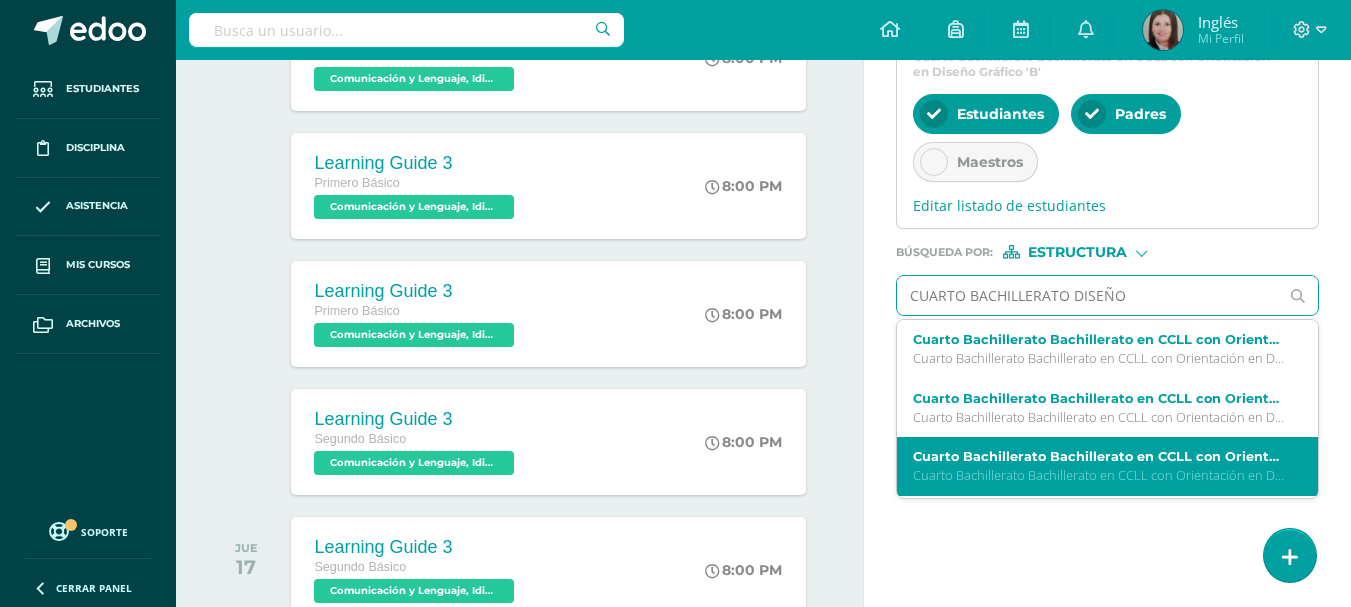 click on "Cuarto Bachillerato Bachillerato en CCLL con Orientación en Diseño Gráfico Comunicación y Lenguaje L3 Inglés A" at bounding box center [1100, 456] 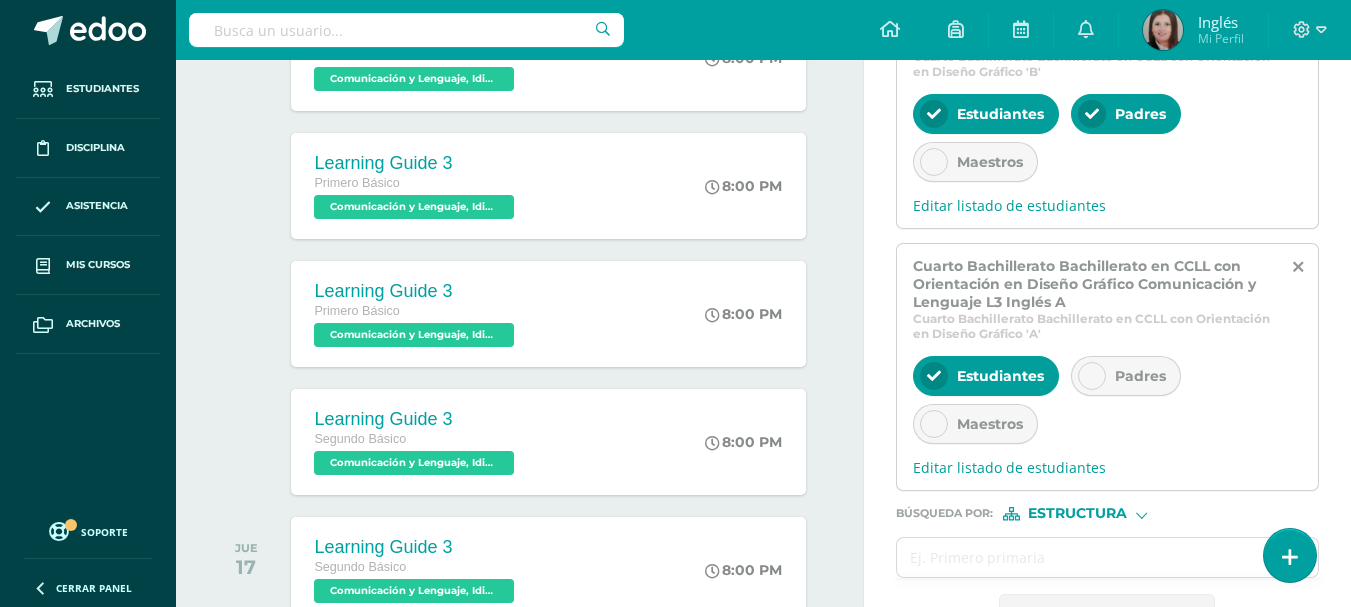 scroll, scrollTop: 732, scrollLeft: 0, axis: vertical 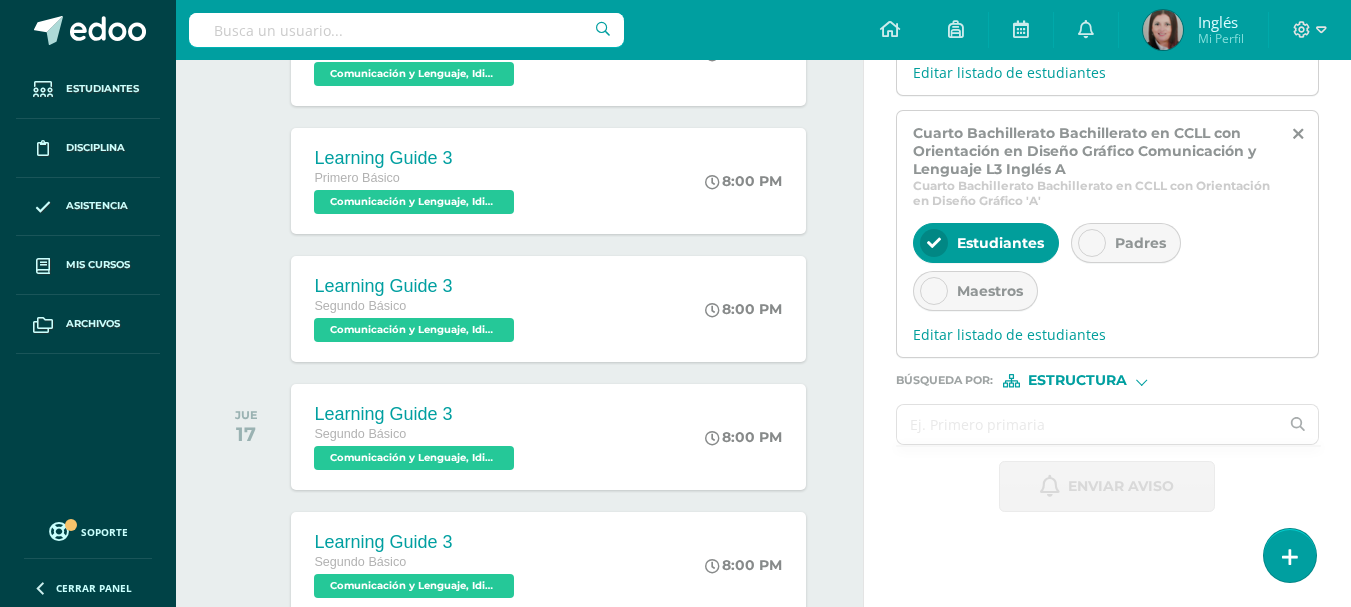 click at bounding box center (1088, 424) 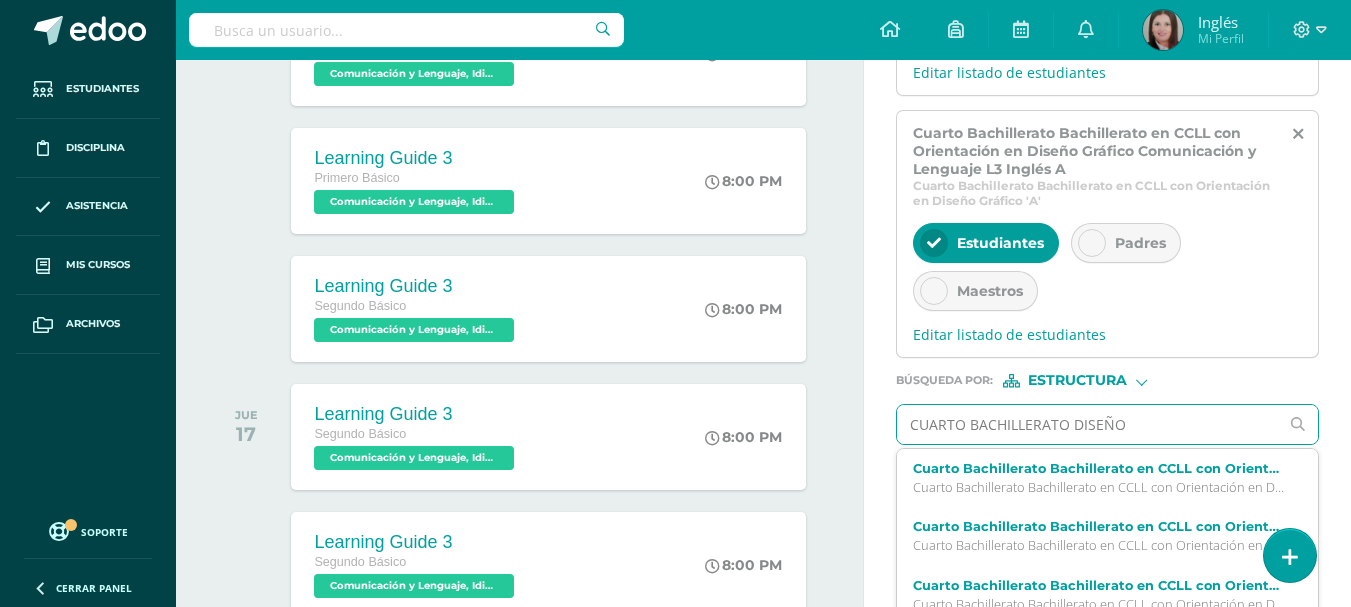 type on "CUARTO BACHILLERATO DISEÑO" 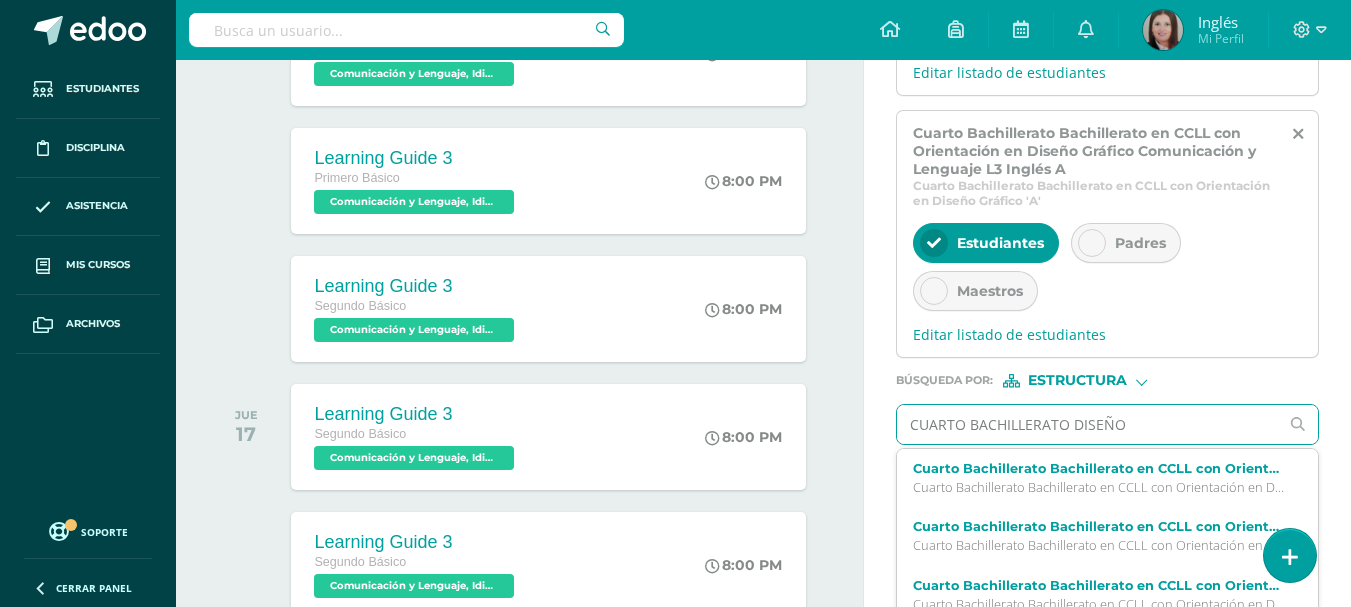 scroll, scrollTop: 866, scrollLeft: 0, axis: vertical 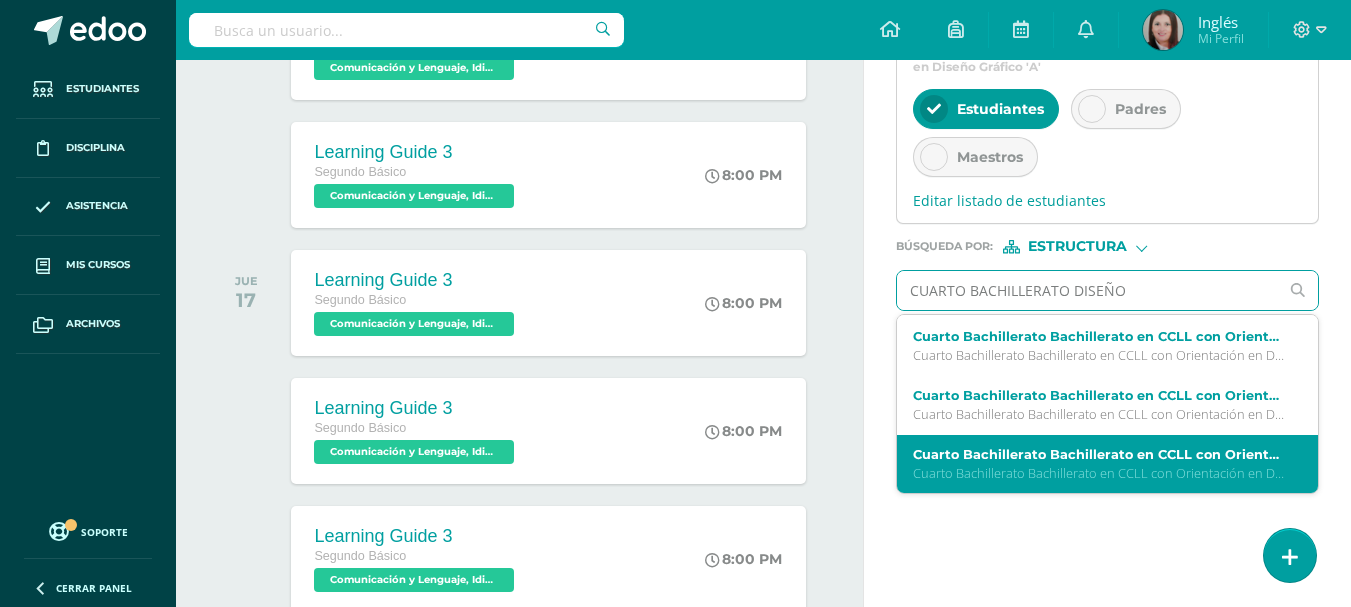 click on "Cuarto Bachillerato Bachillerato en CCLL con Orientación en Diseño Gráfico Comunicación y Lenguaje L3 Inglés B" at bounding box center [1100, 454] 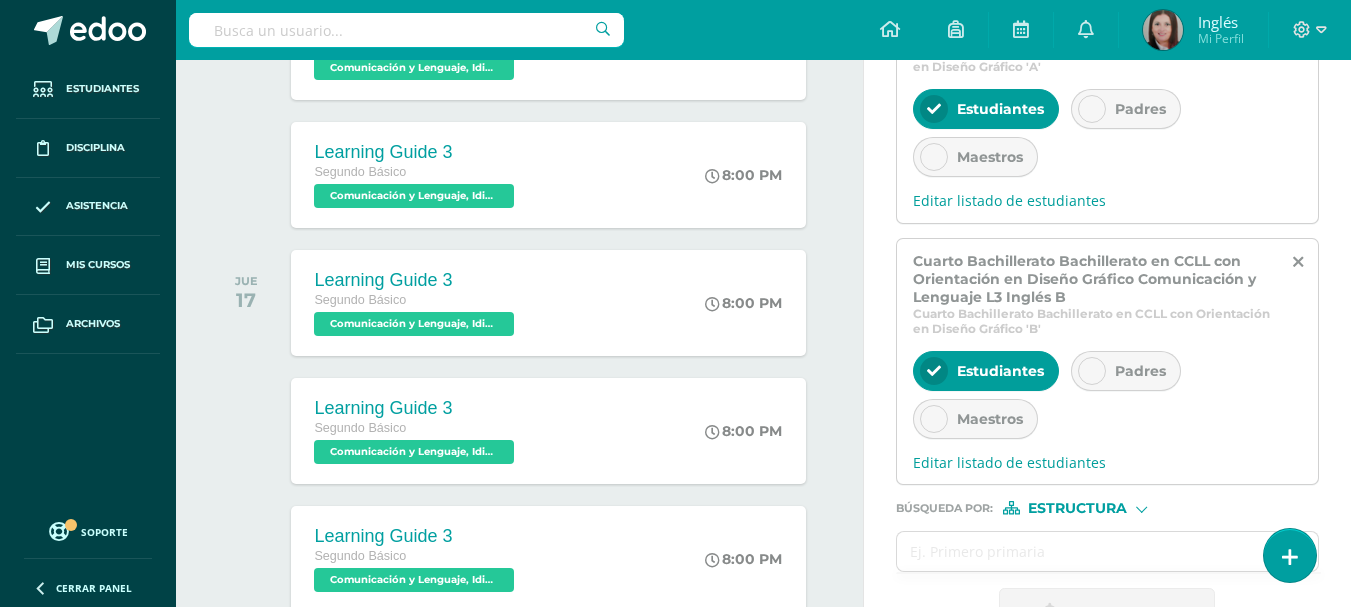 scroll, scrollTop: 0, scrollLeft: 0, axis: both 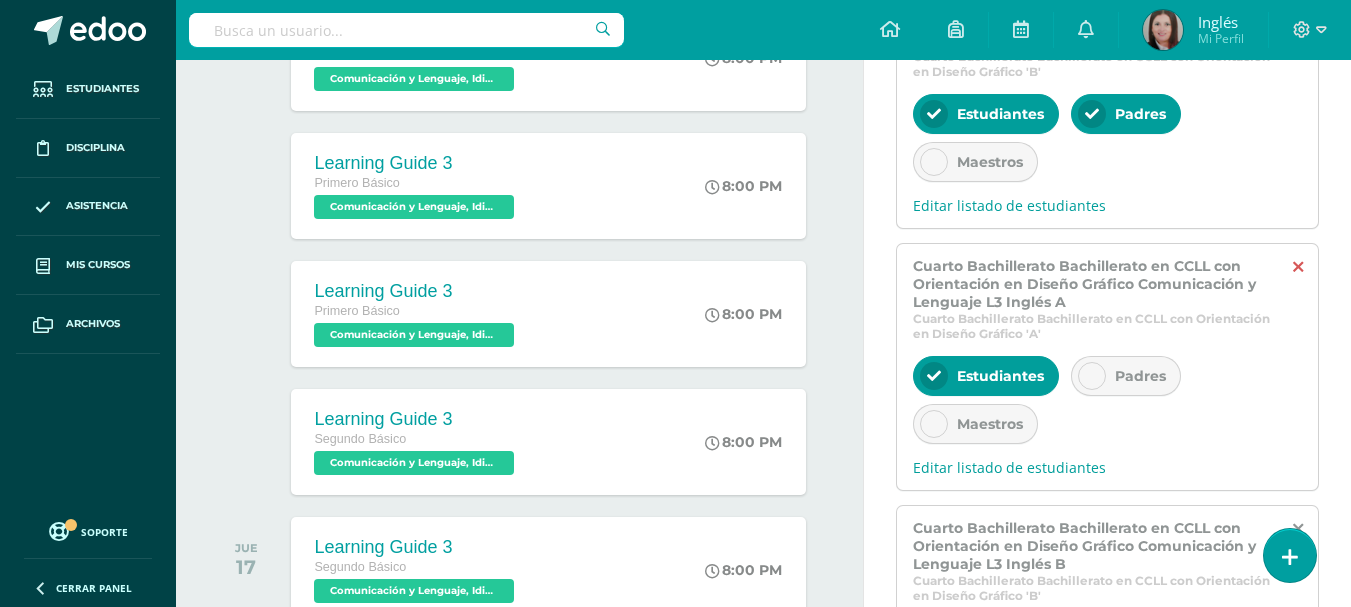 click at bounding box center [1298, 267] 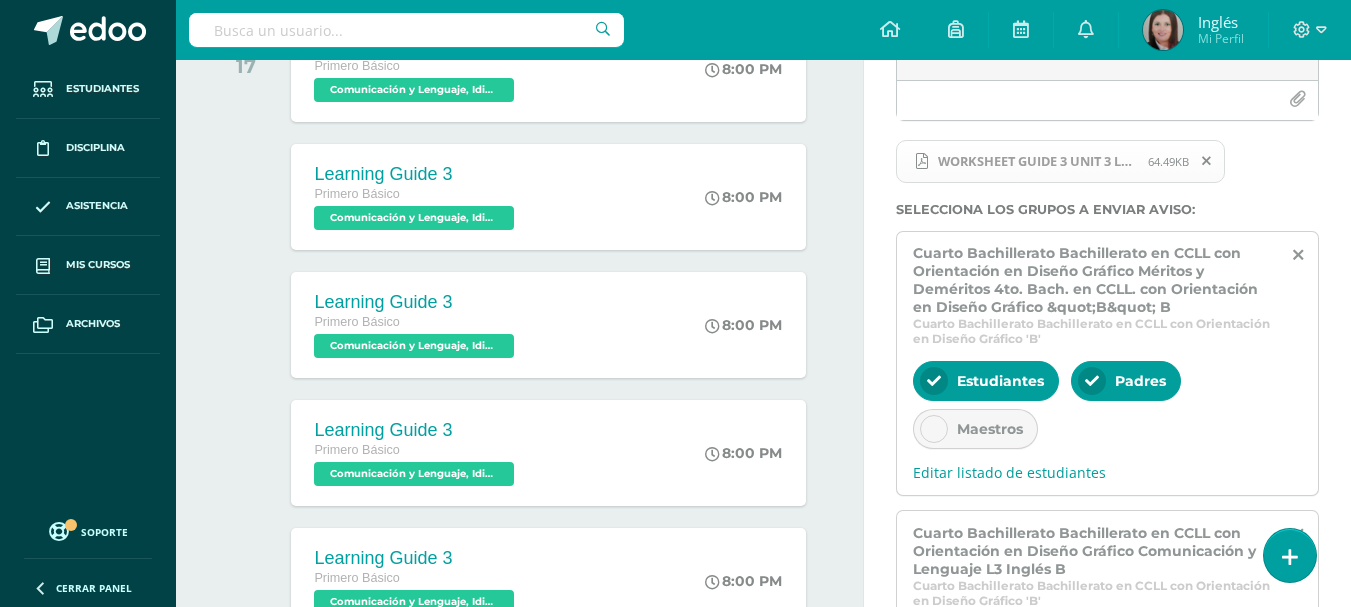 scroll, scrollTop: 199, scrollLeft: 0, axis: vertical 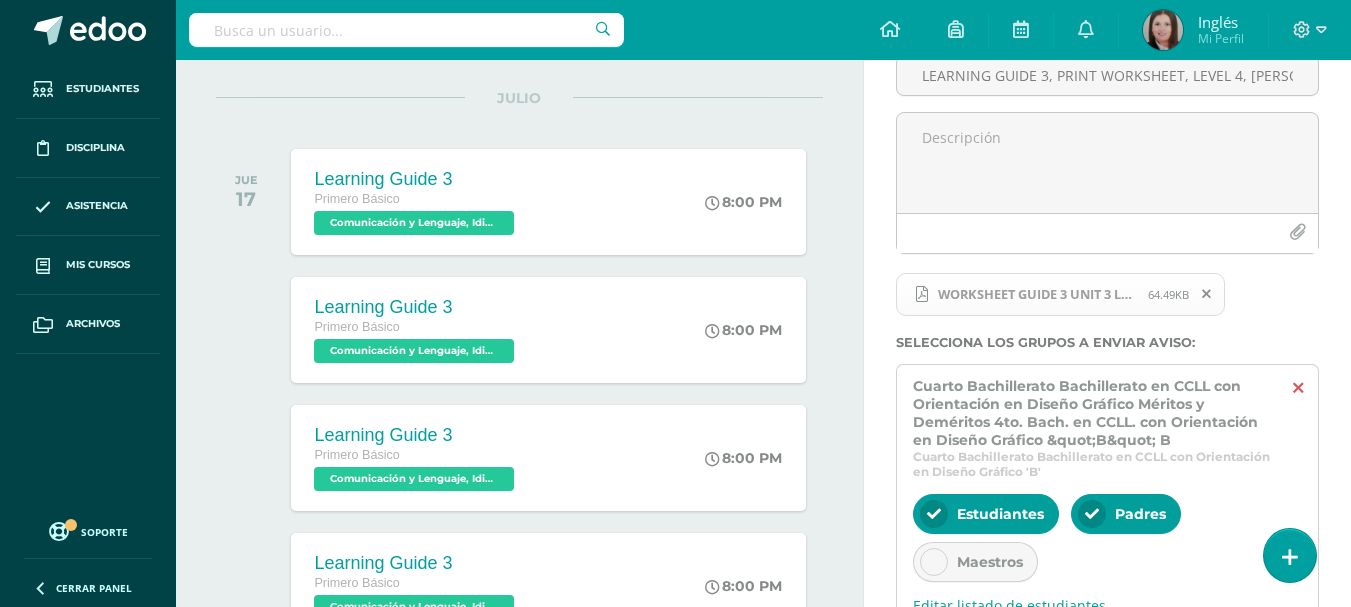 click at bounding box center [1298, 388] 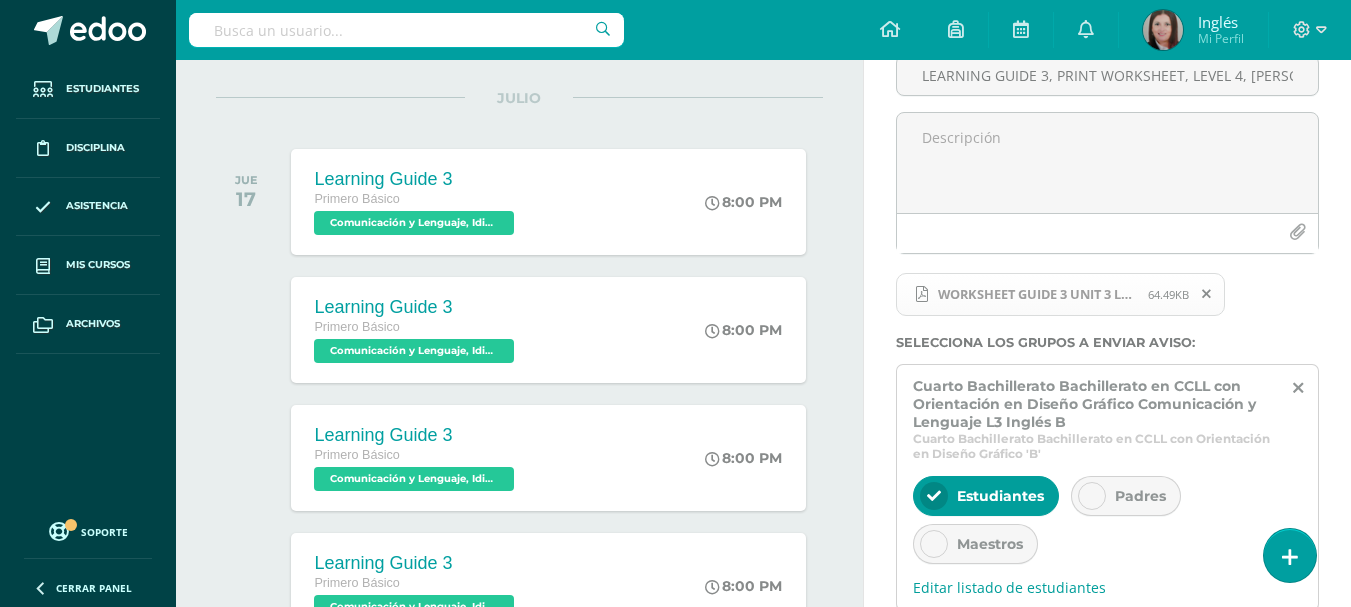 scroll, scrollTop: 466, scrollLeft: 0, axis: vertical 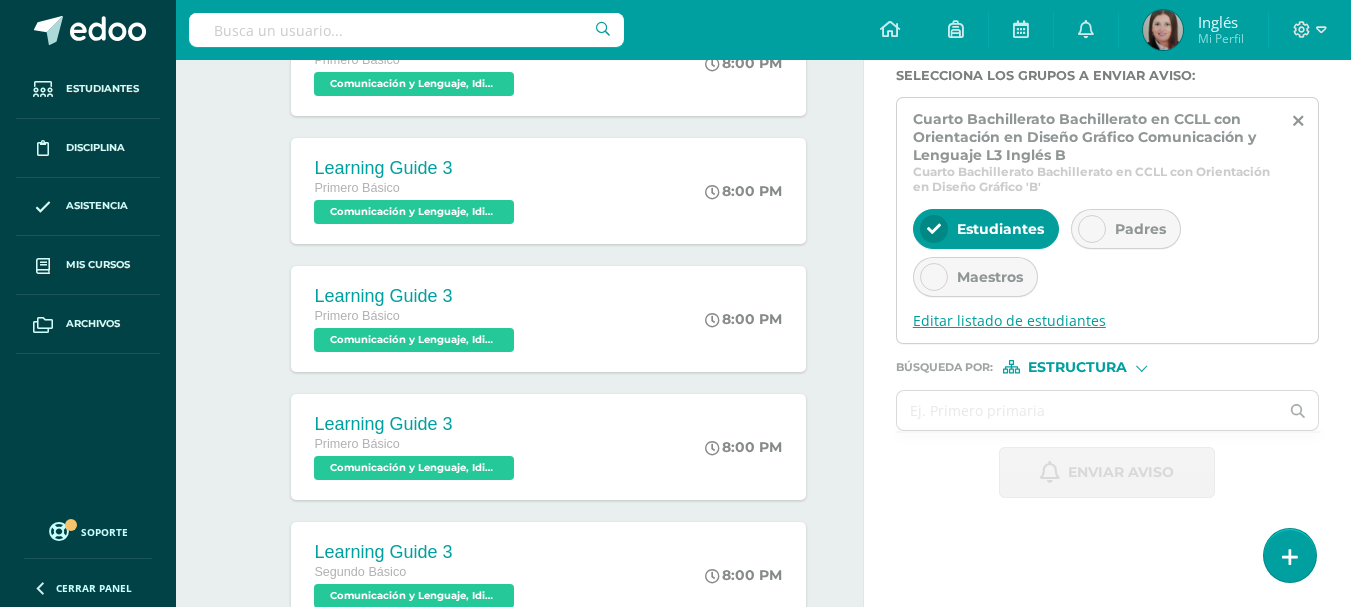 click on "Editar listado de estudiantes" at bounding box center (1107, 320) 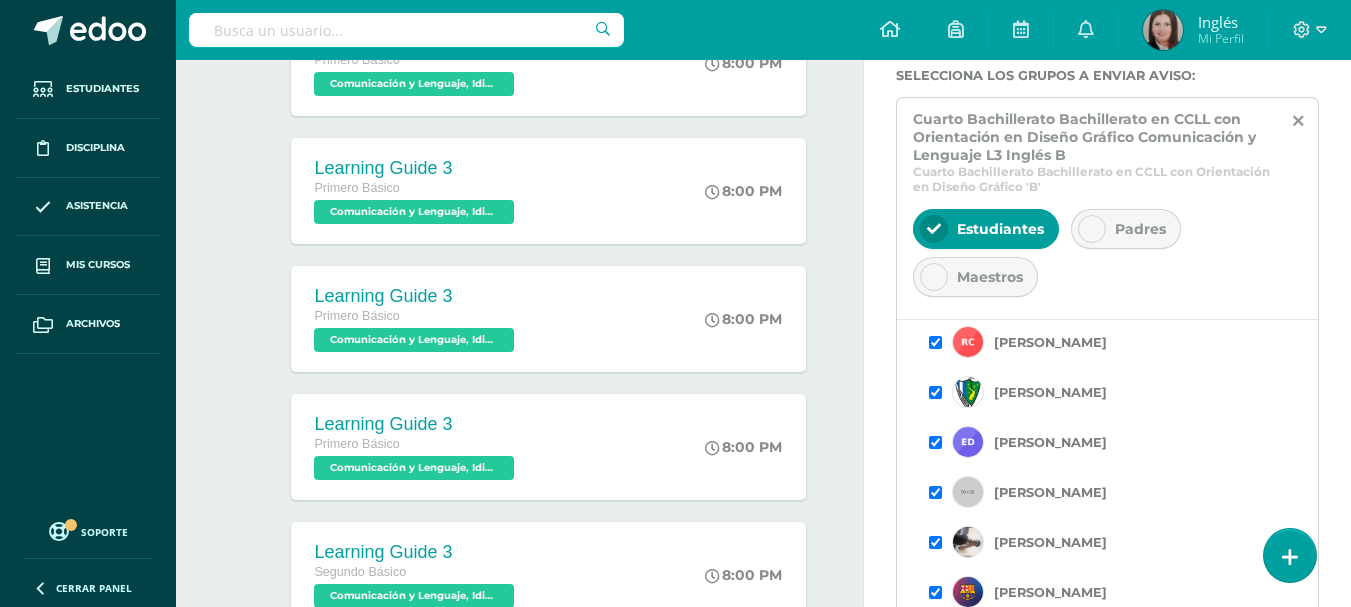 scroll, scrollTop: 400, scrollLeft: 0, axis: vertical 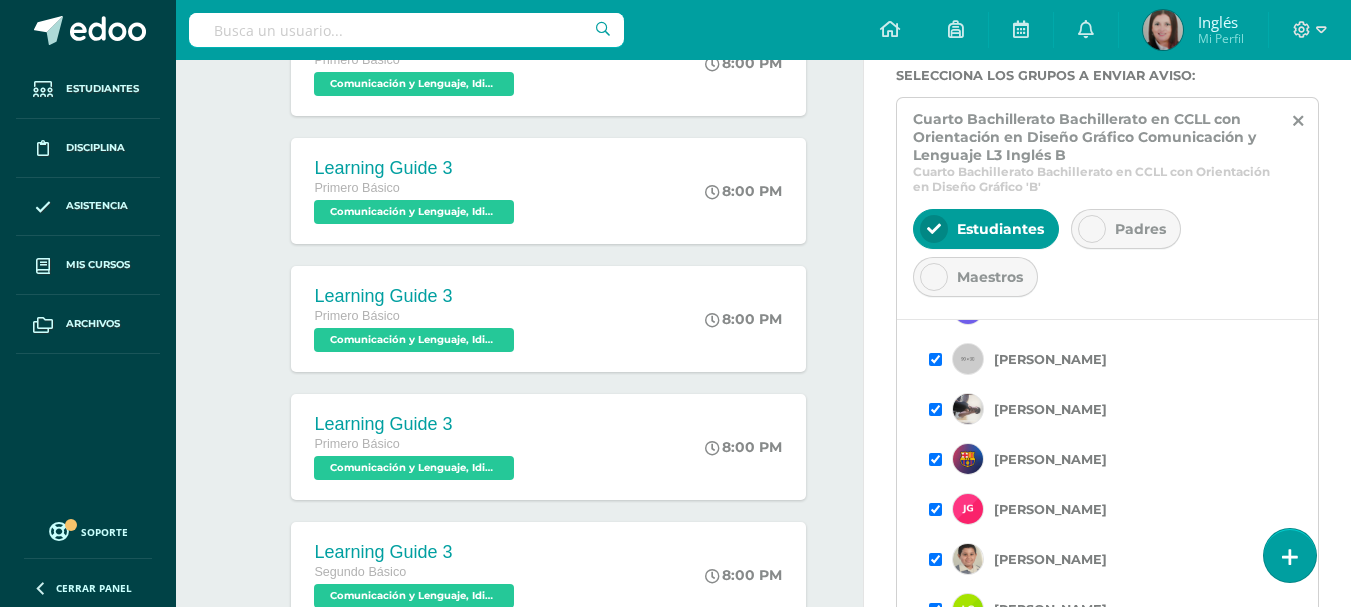 click at bounding box center [935, 409] 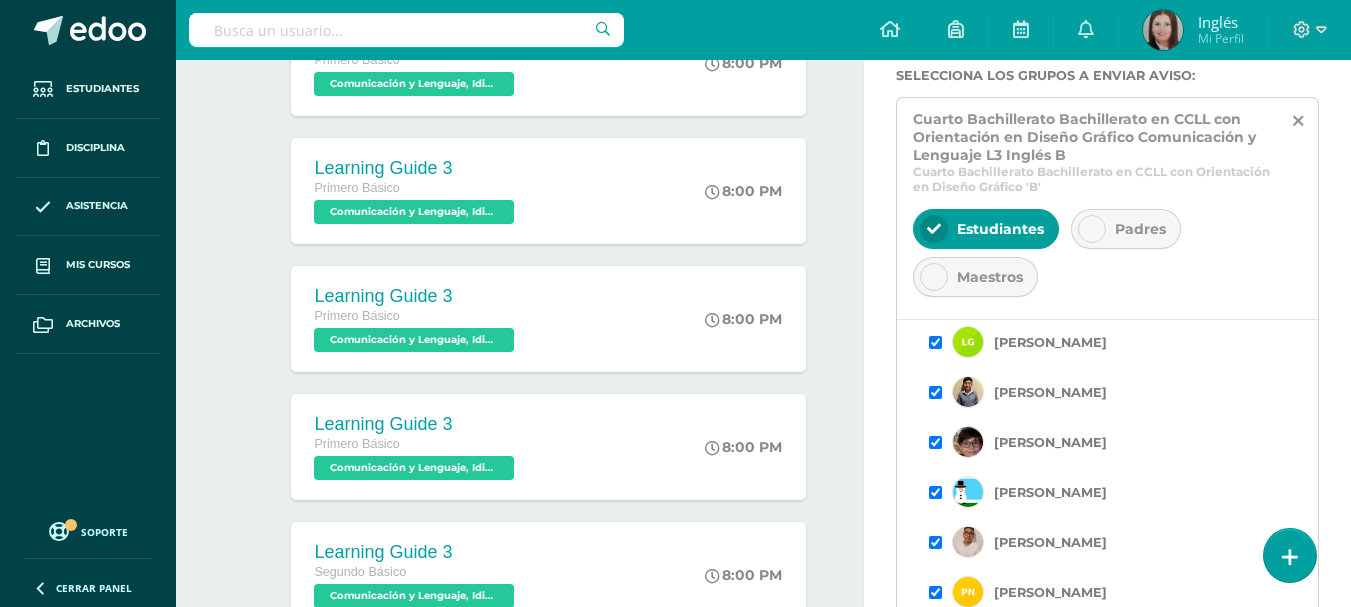 scroll, scrollTop: 400, scrollLeft: 0, axis: vertical 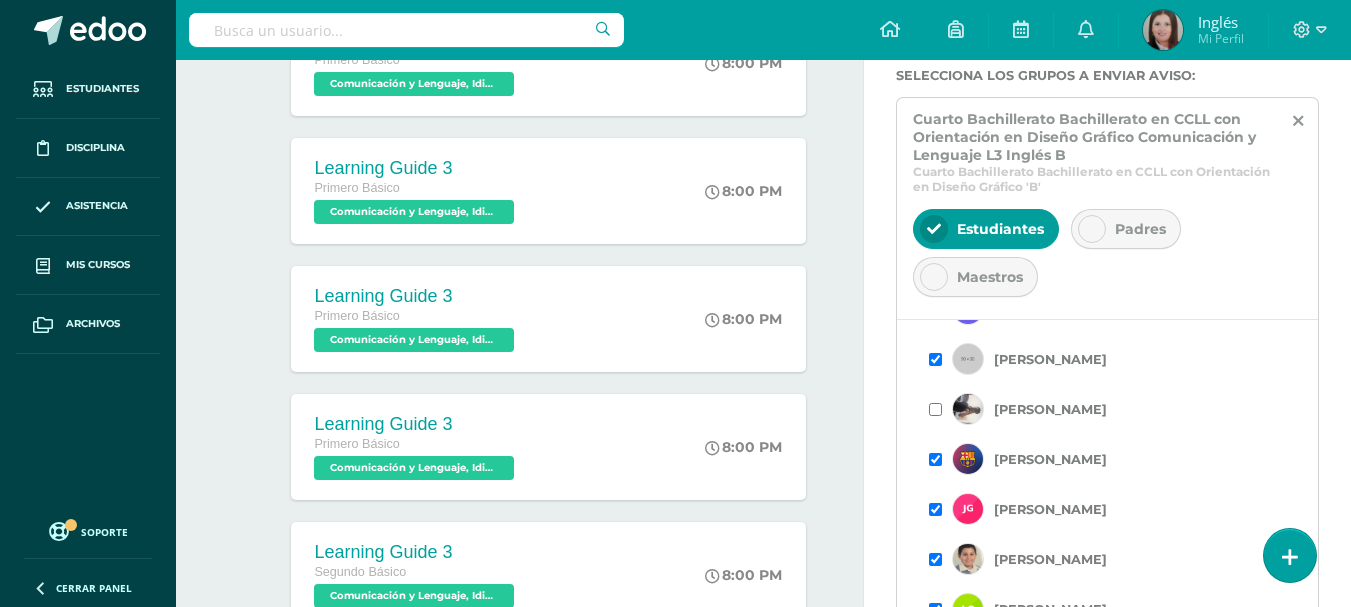 click at bounding box center [935, 509] 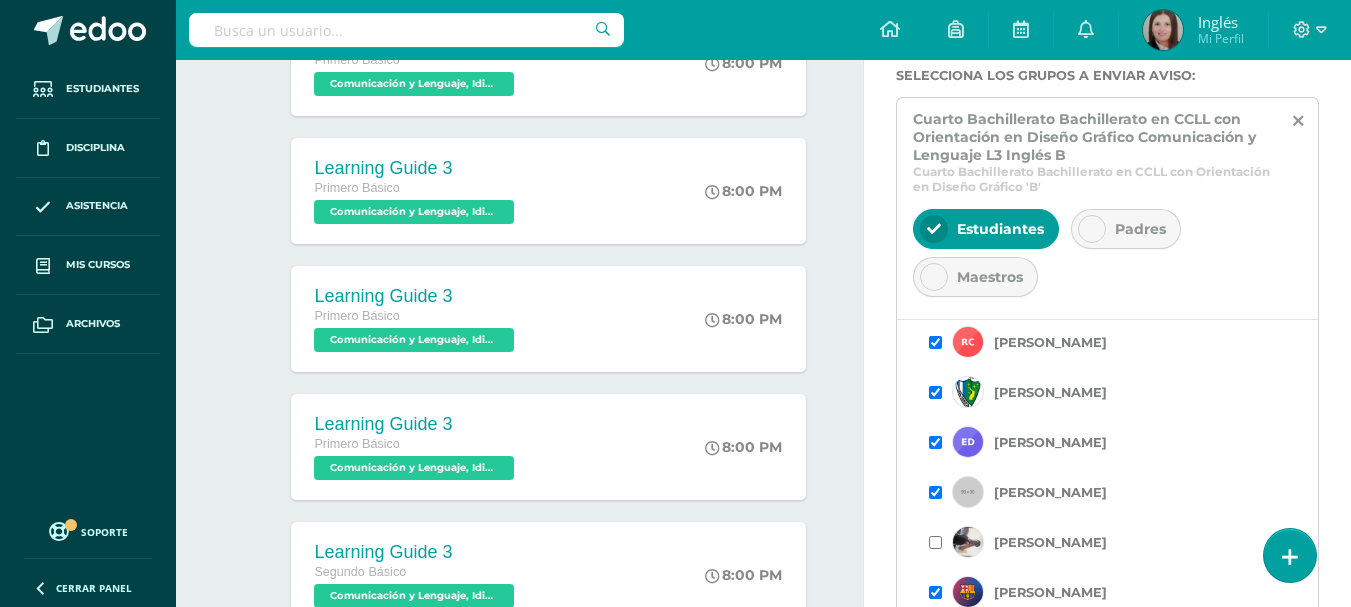 scroll, scrollTop: 533, scrollLeft: 0, axis: vertical 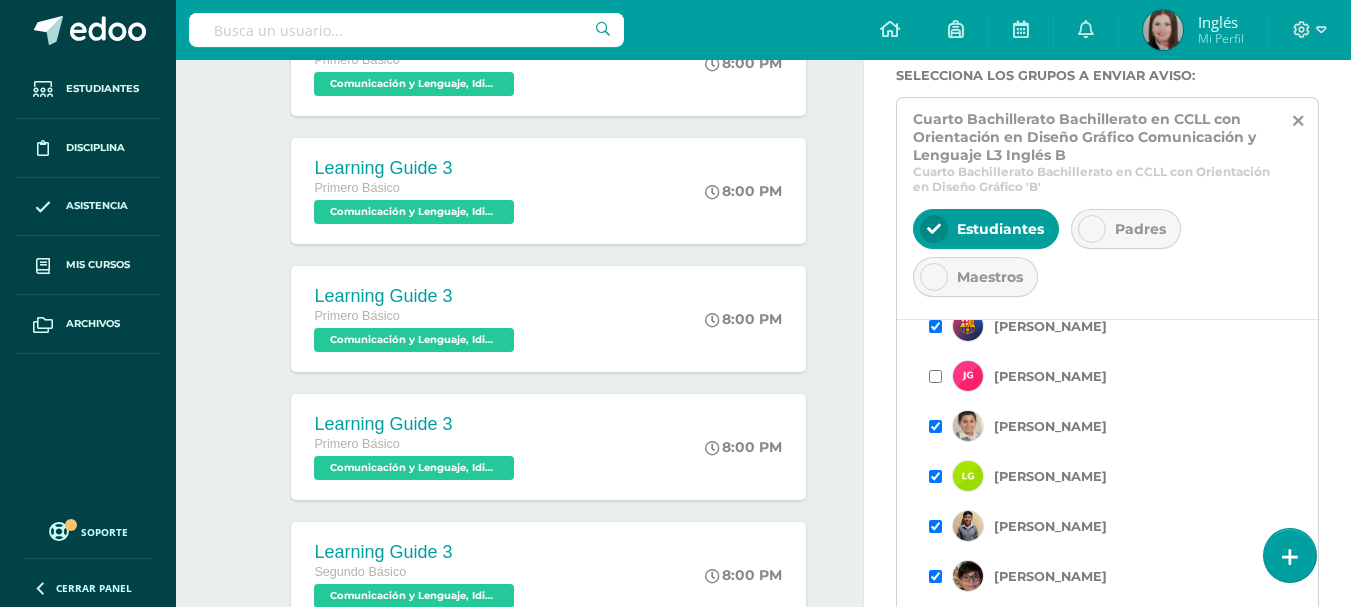 click at bounding box center [935, 426] 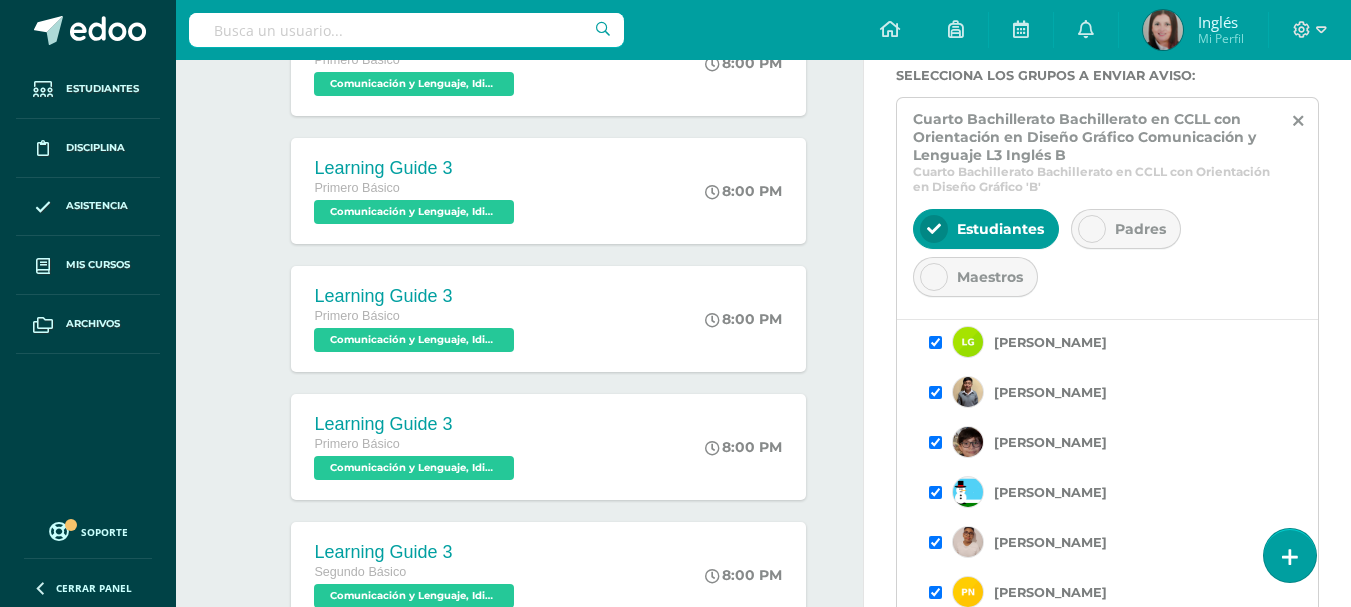 scroll, scrollTop: 533, scrollLeft: 0, axis: vertical 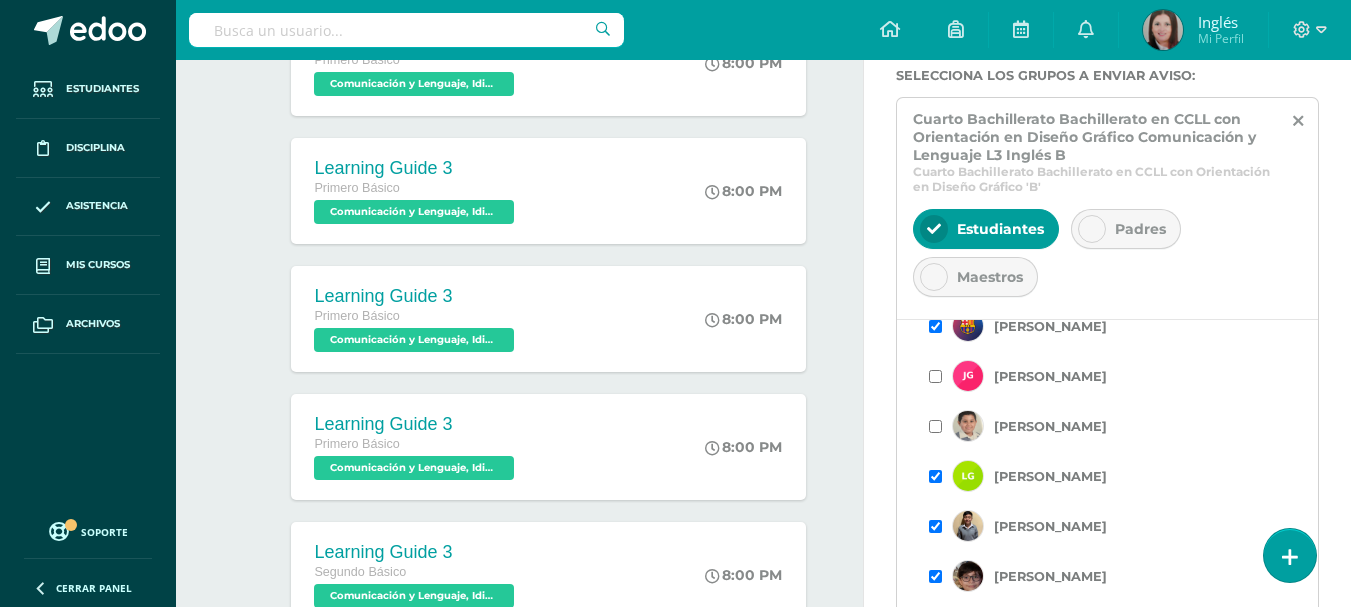 click at bounding box center (935, 526) 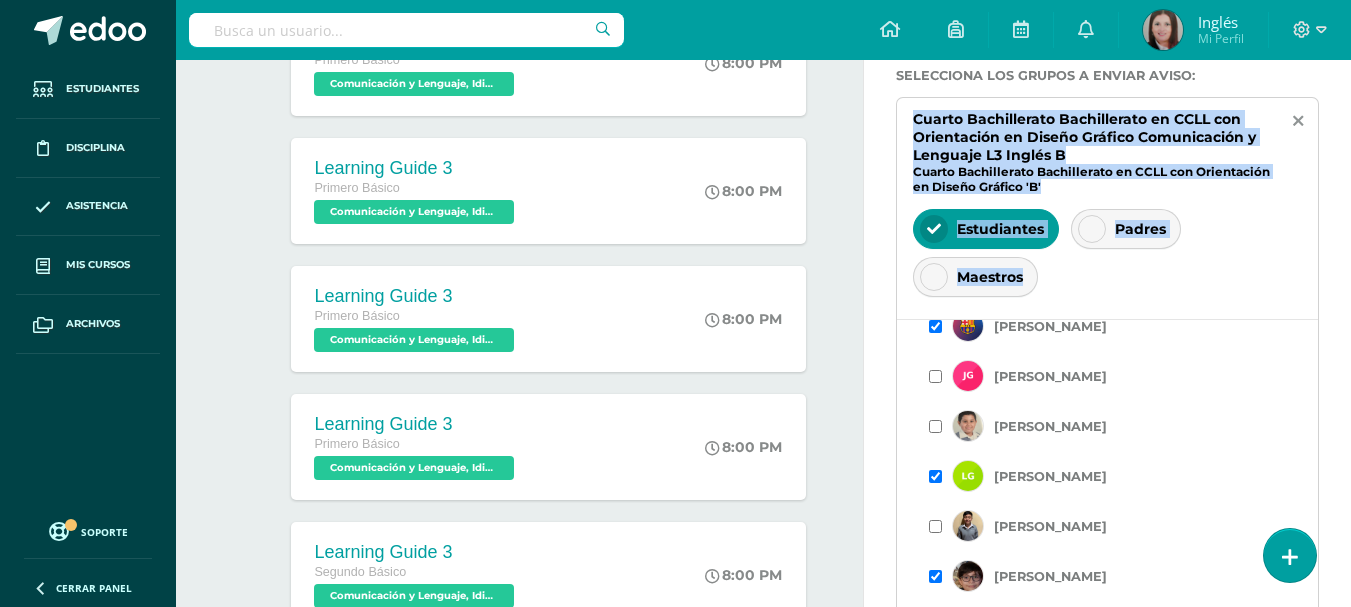 scroll, scrollTop: 667, scrollLeft: 0, axis: vertical 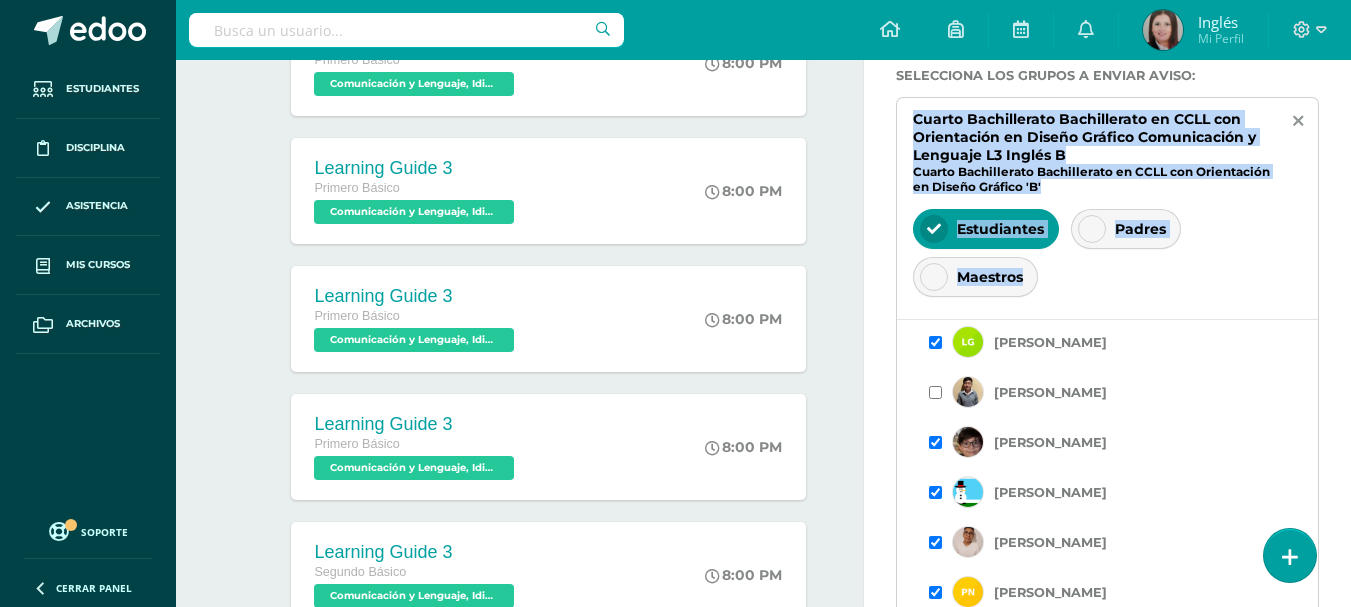 click at bounding box center [935, 442] 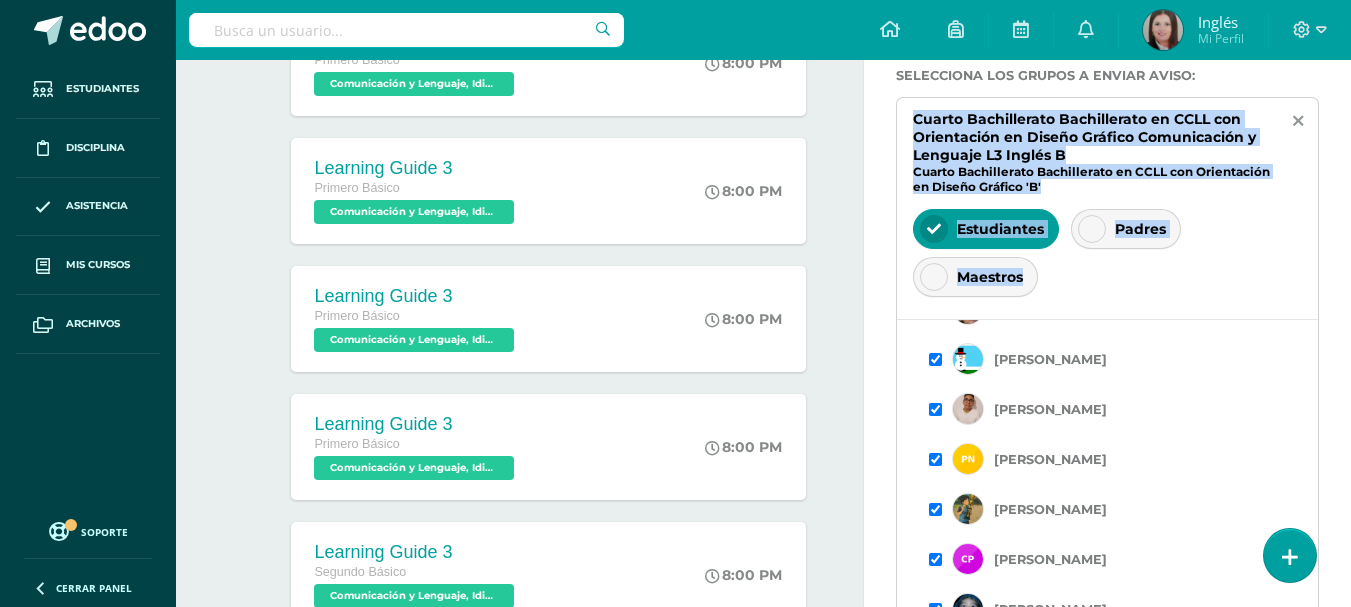 scroll, scrollTop: 933, scrollLeft: 0, axis: vertical 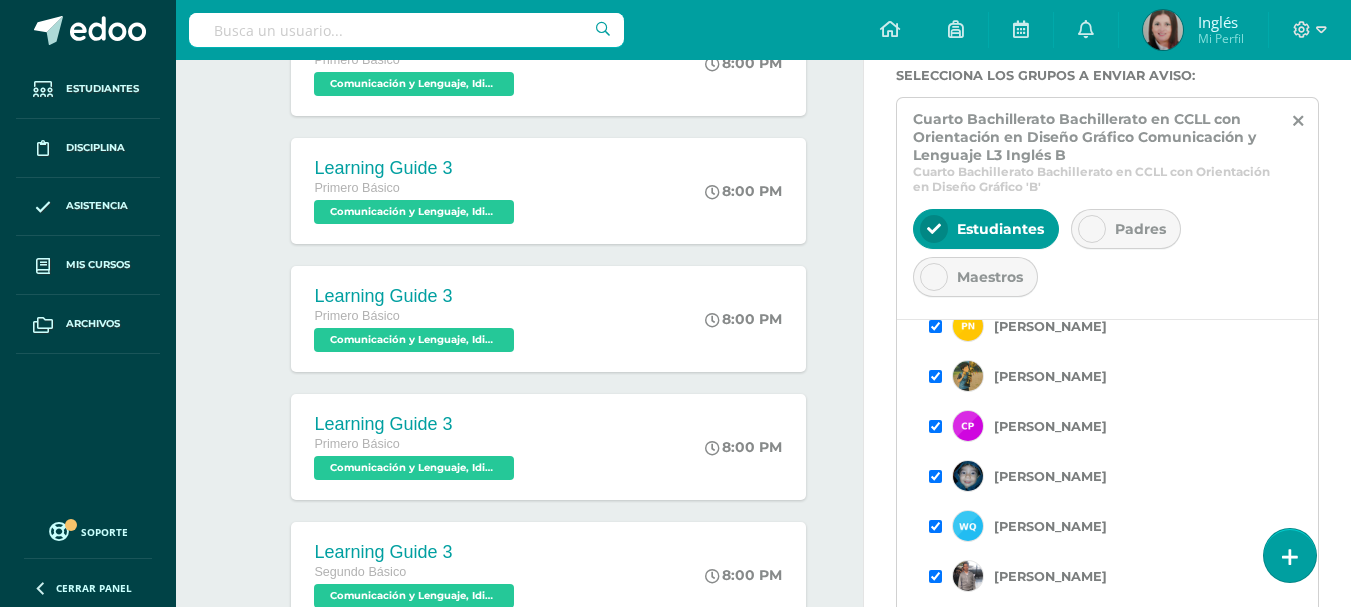 drag, startPoint x: 935, startPoint y: 548, endPoint x: 946, endPoint y: 547, distance: 11.045361 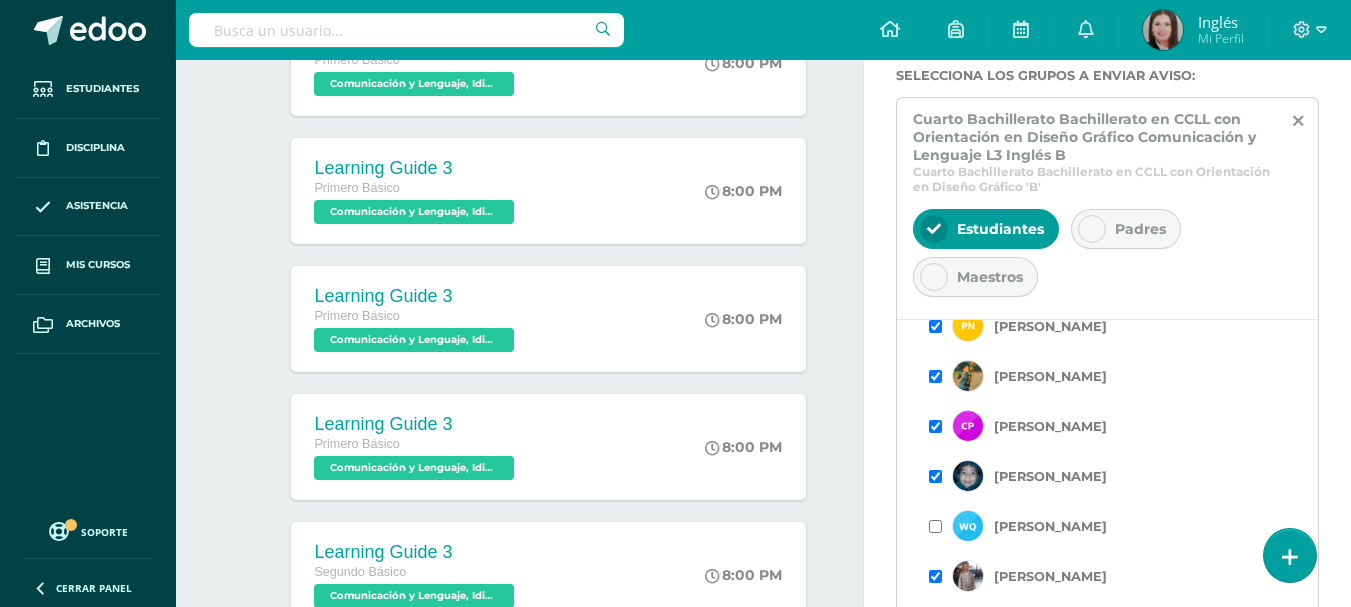 scroll, scrollTop: 1067, scrollLeft: 0, axis: vertical 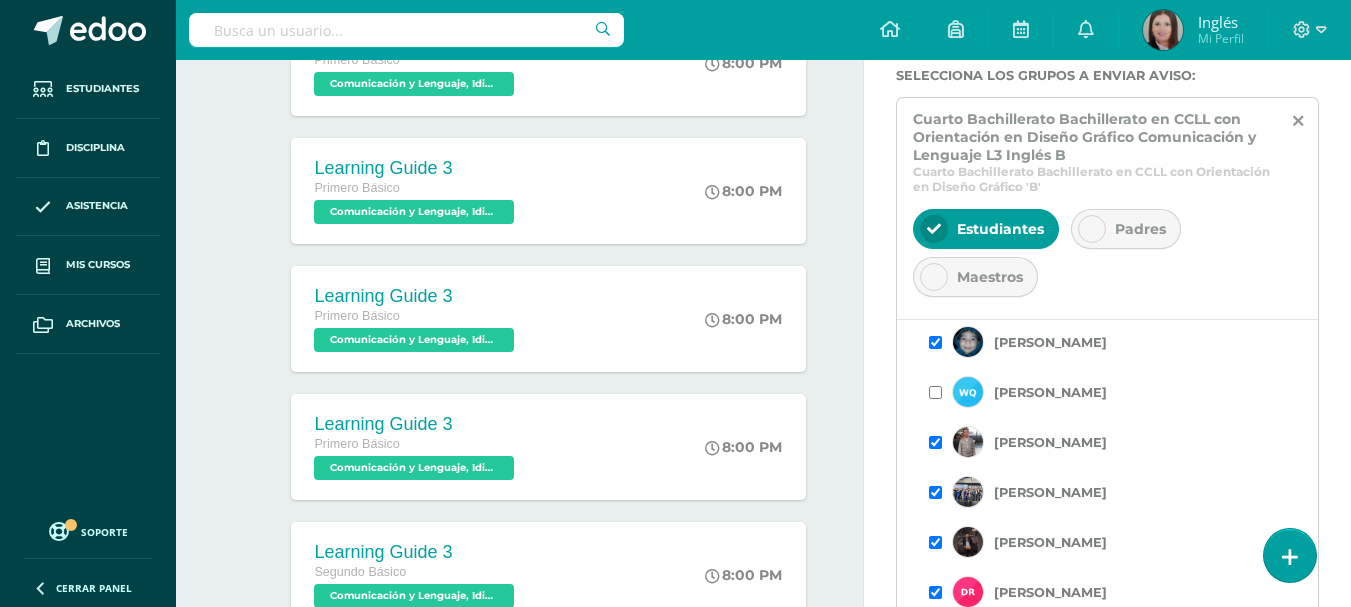 click at bounding box center (935, 442) 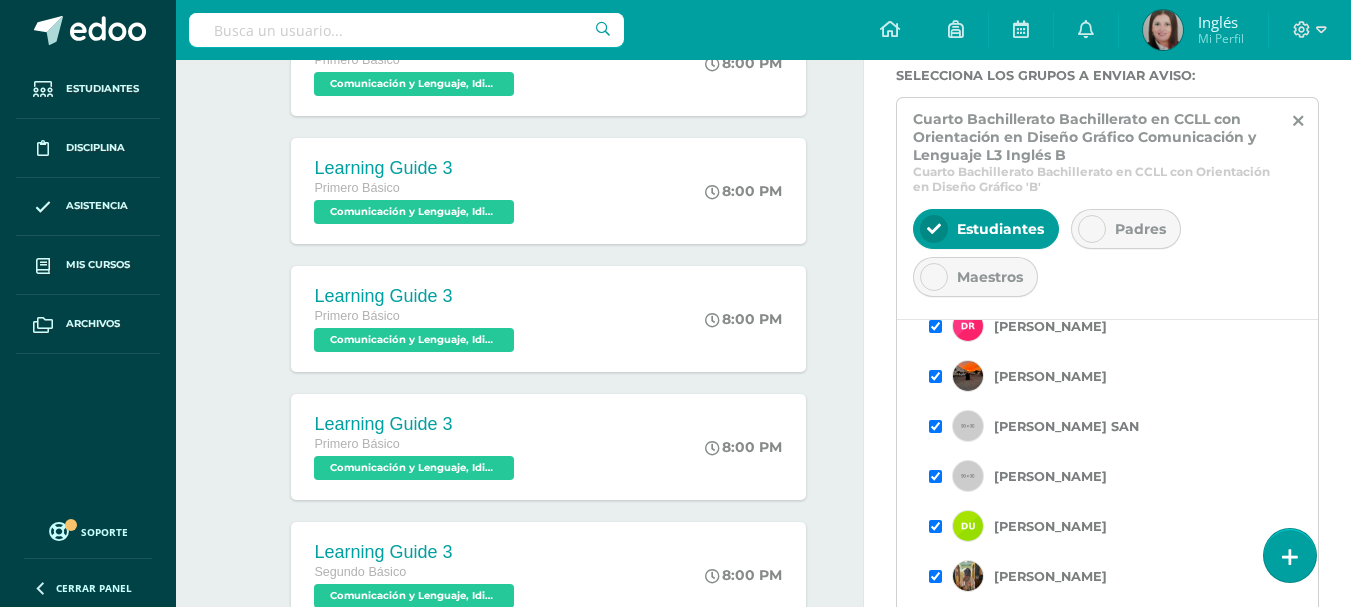 scroll, scrollTop: 1200, scrollLeft: 0, axis: vertical 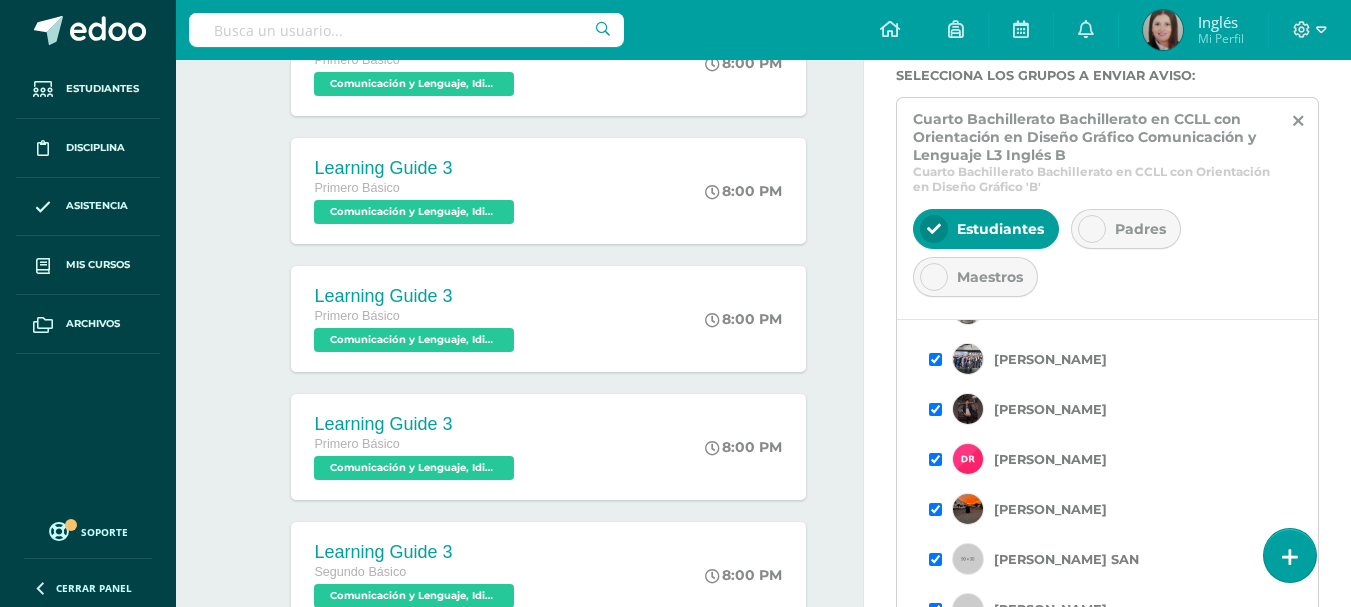 click at bounding box center [935, 359] 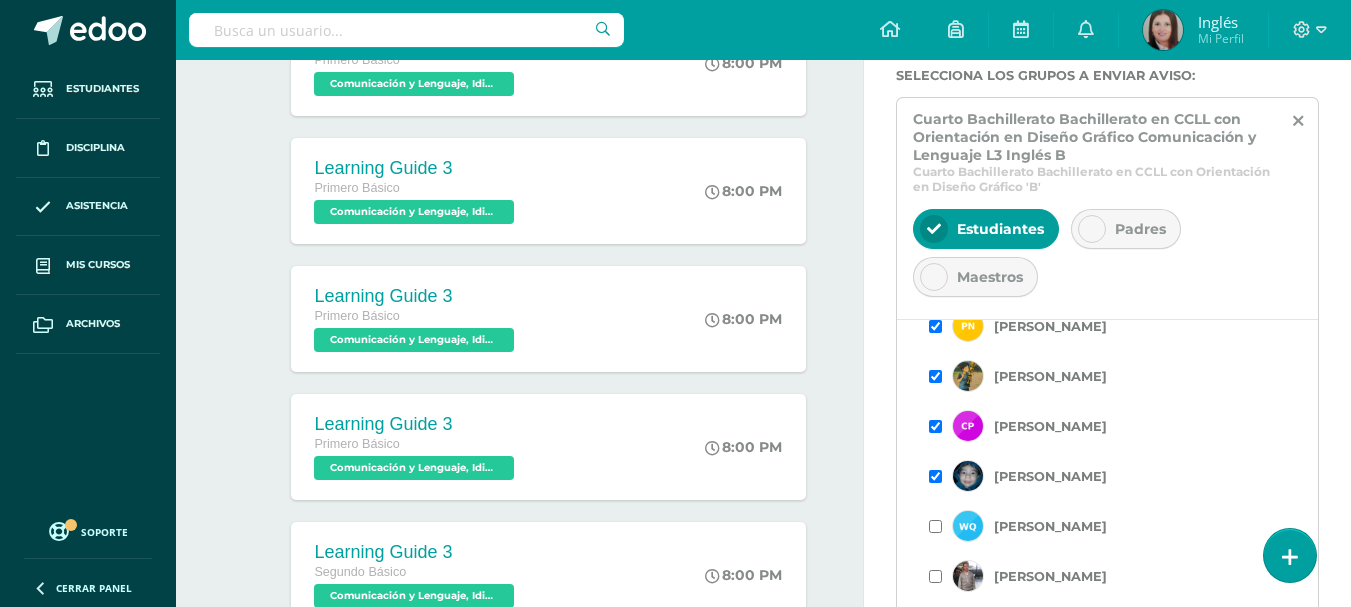 scroll, scrollTop: 1200, scrollLeft: 0, axis: vertical 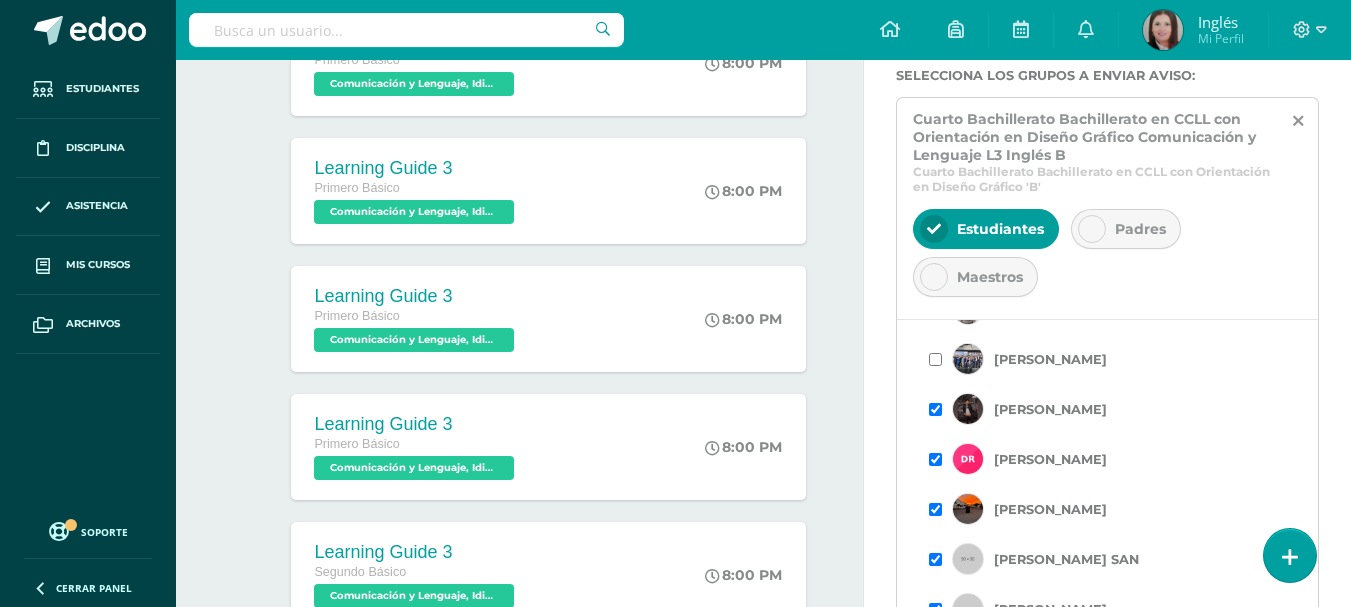 click at bounding box center [935, 409] 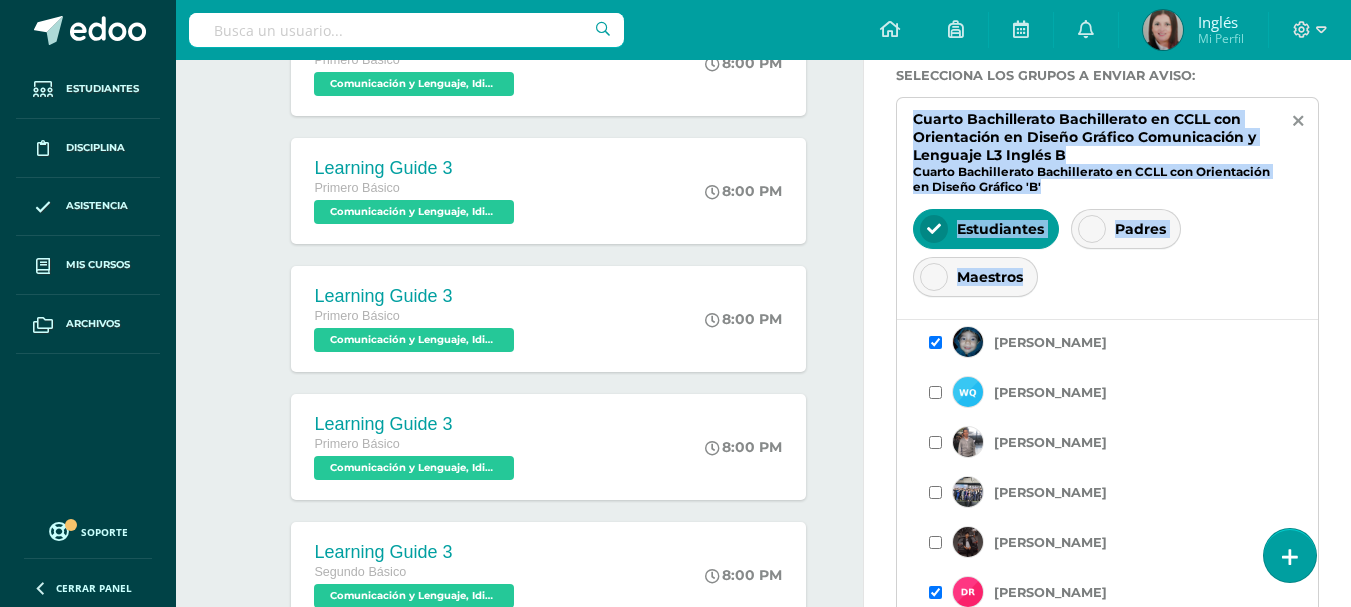 scroll, scrollTop: 1200, scrollLeft: 0, axis: vertical 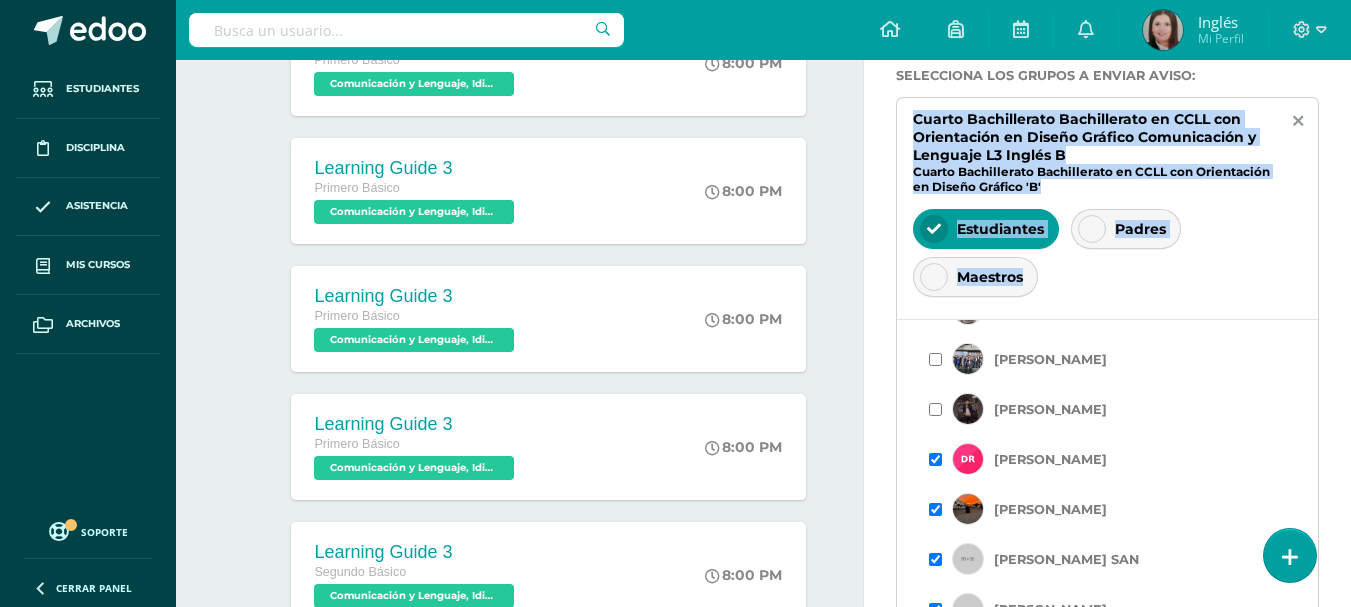 click at bounding box center [935, 459] 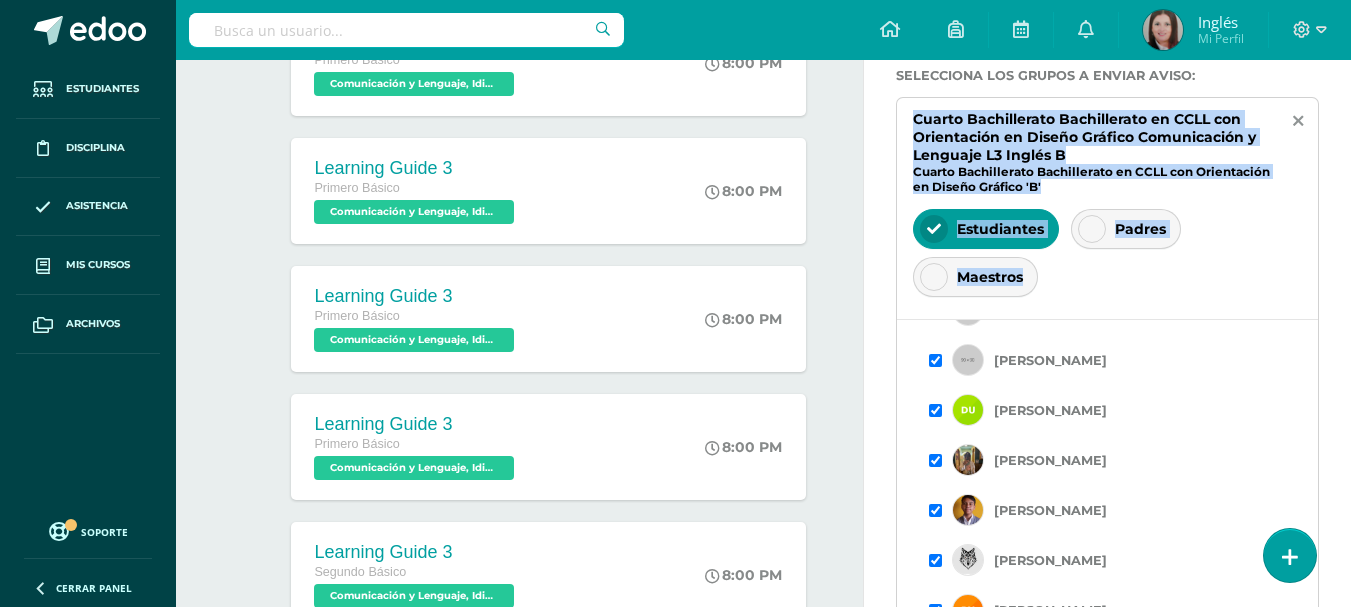 scroll, scrollTop: 1334, scrollLeft: 0, axis: vertical 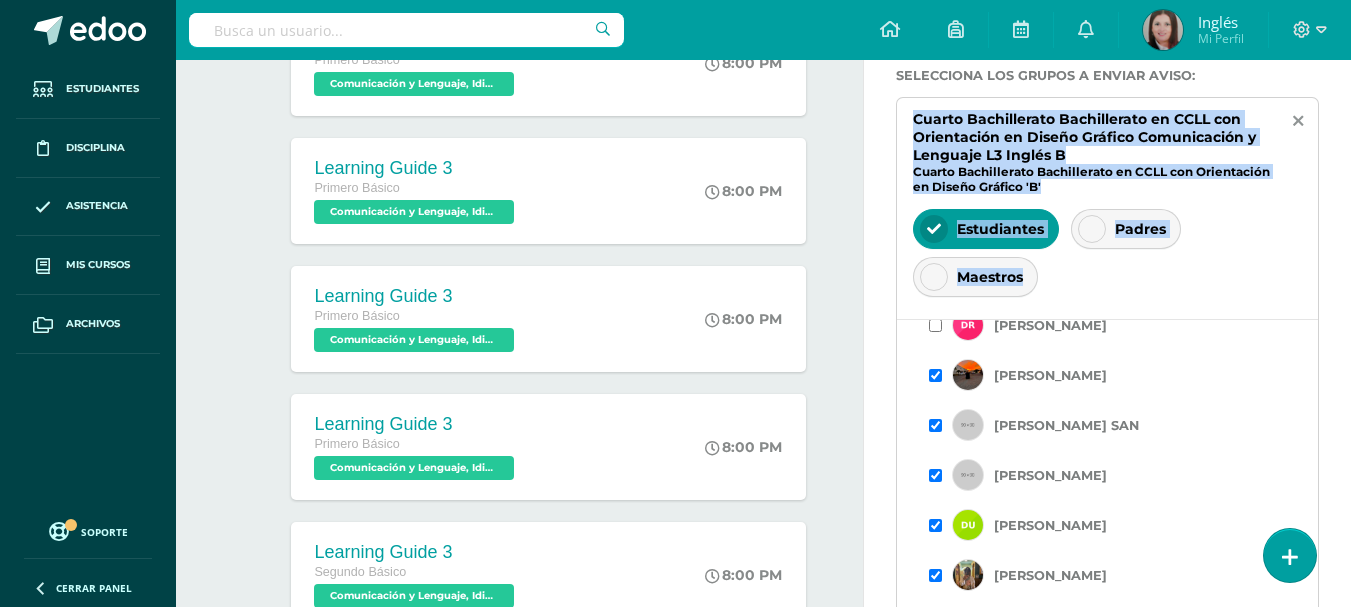 click at bounding box center [935, 375] 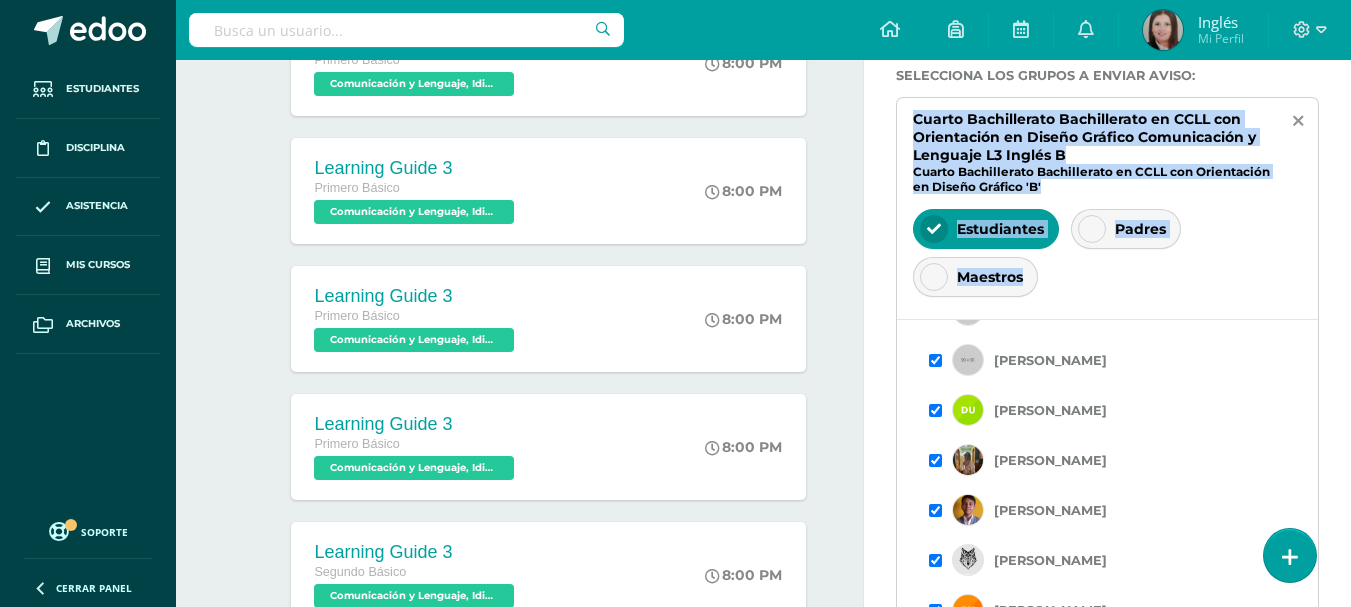 scroll, scrollTop: 1334, scrollLeft: 0, axis: vertical 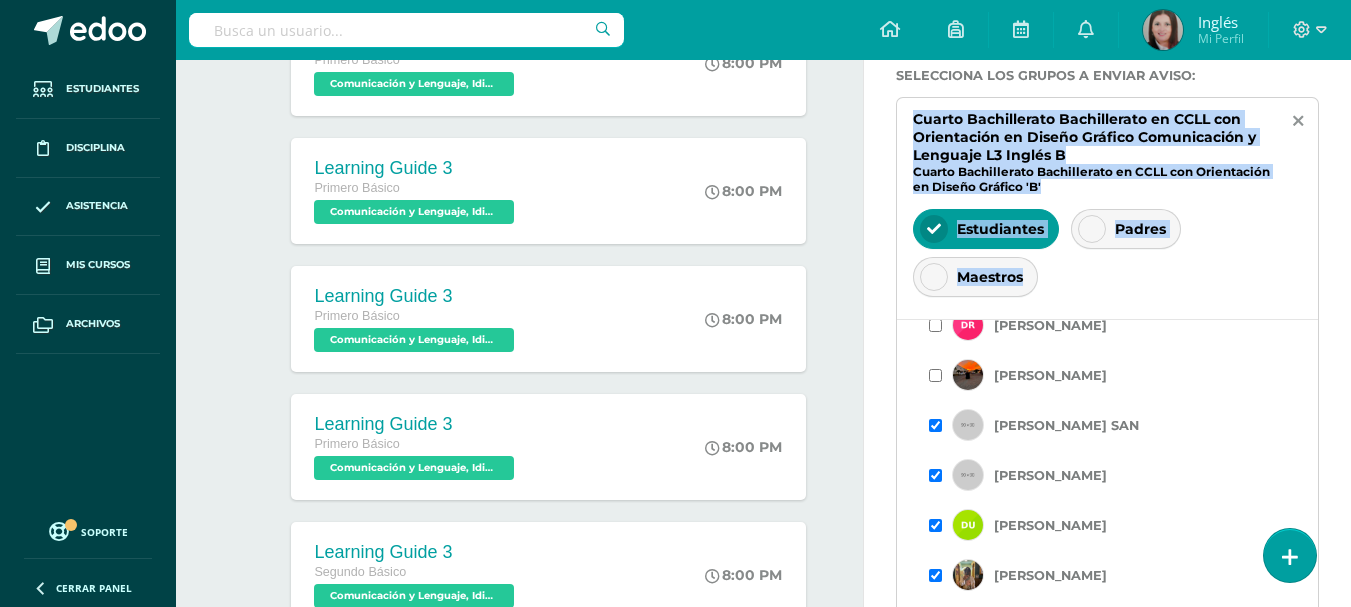 click at bounding box center (935, 425) 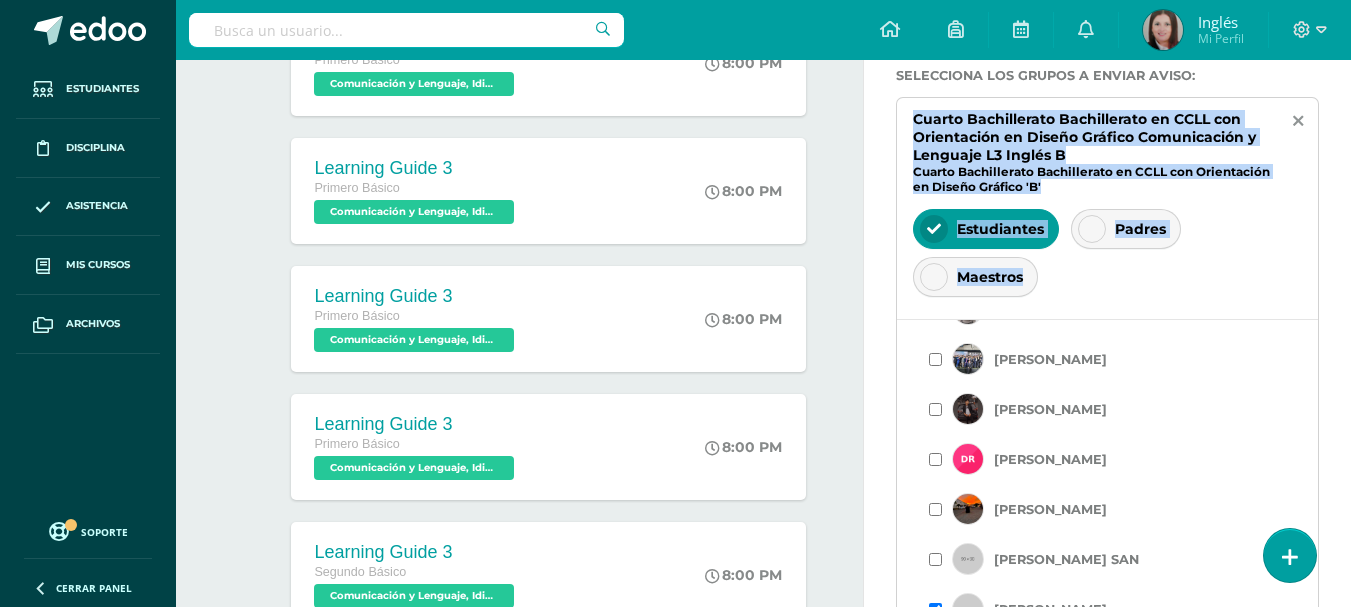 scroll, scrollTop: 1467, scrollLeft: 0, axis: vertical 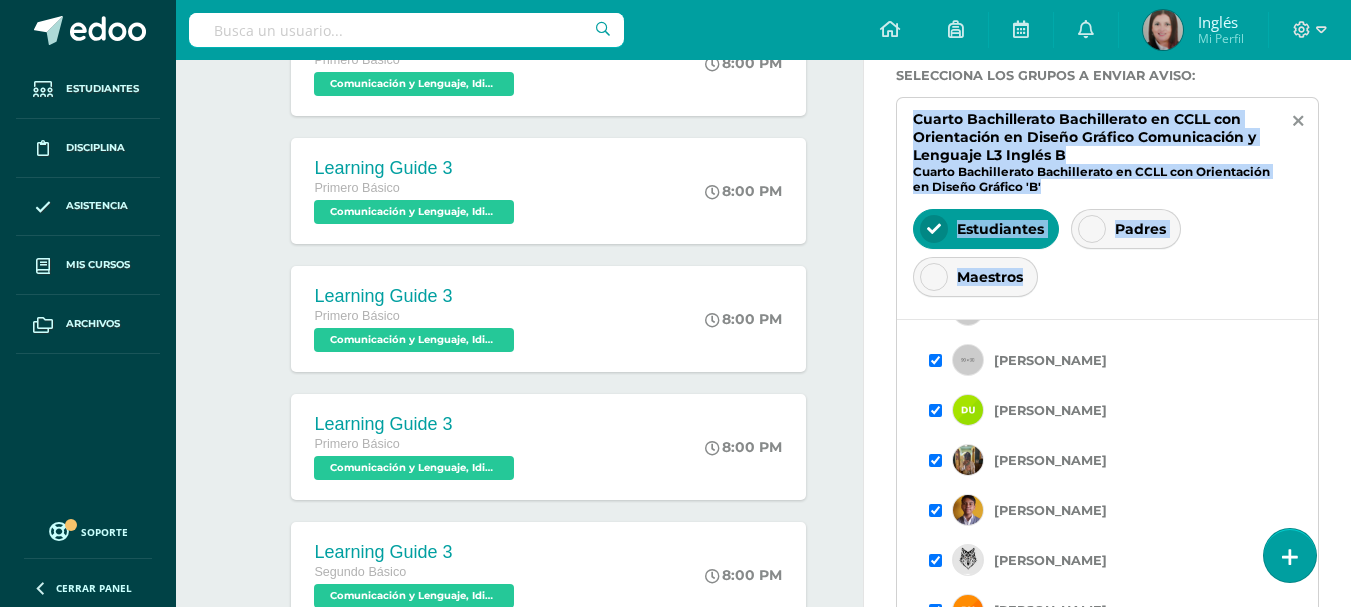click at bounding box center [935, 360] 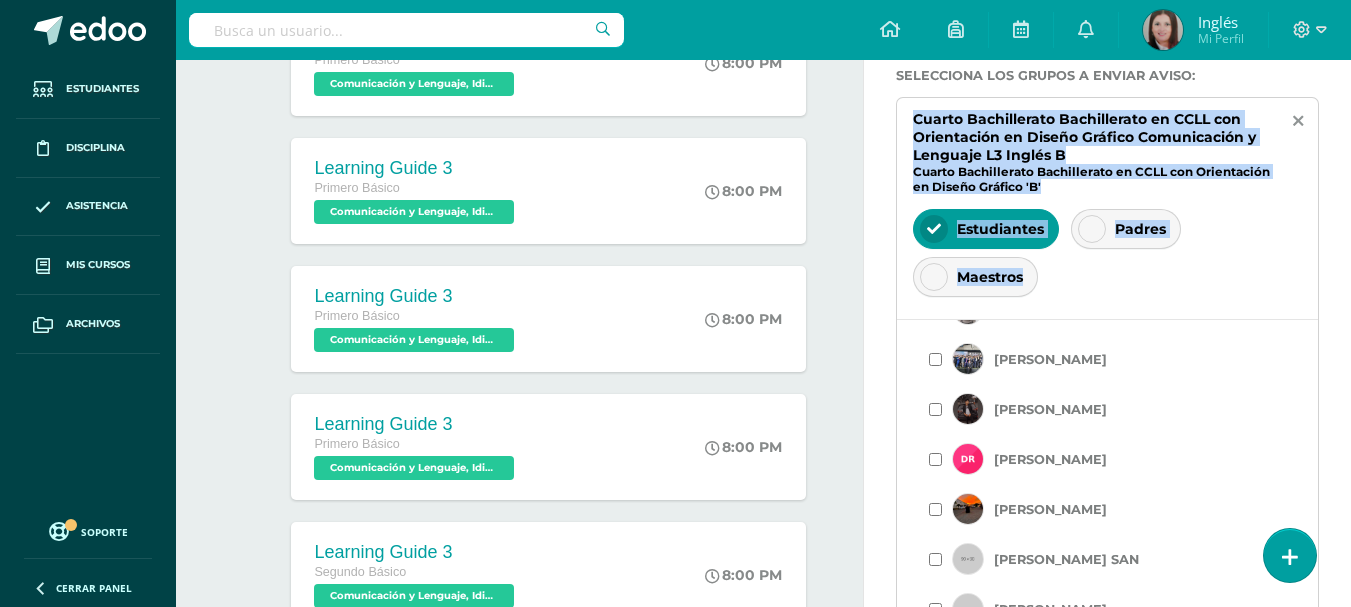 scroll, scrollTop: 1467, scrollLeft: 0, axis: vertical 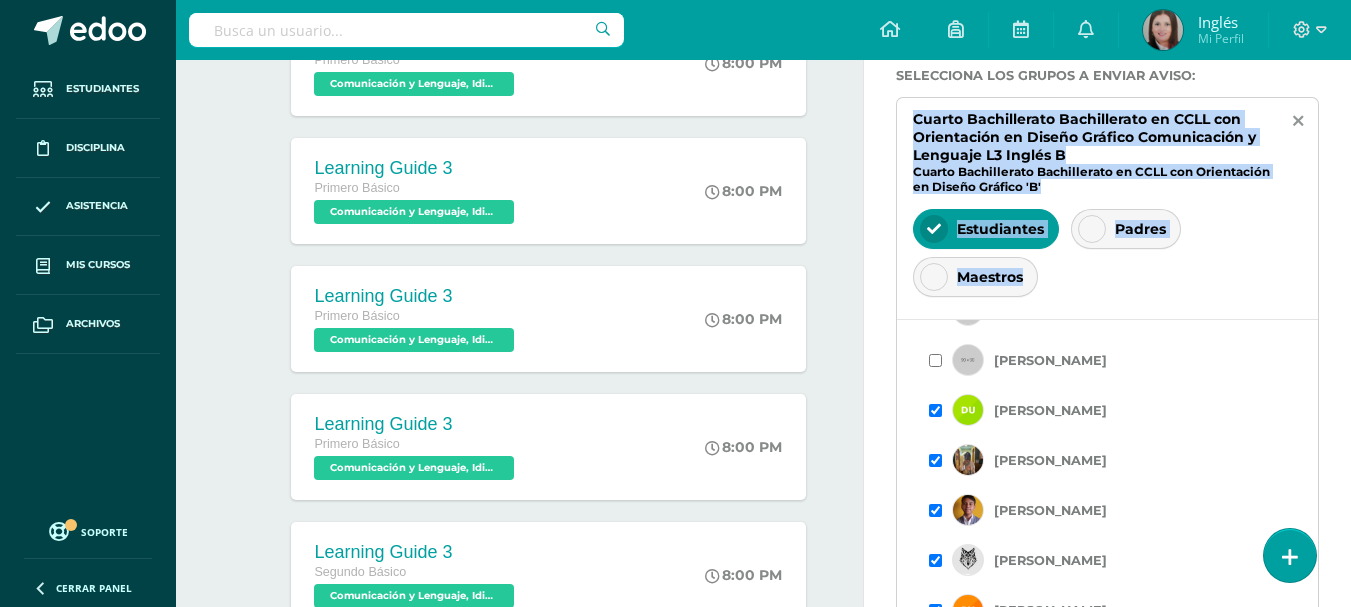 click at bounding box center (935, 460) 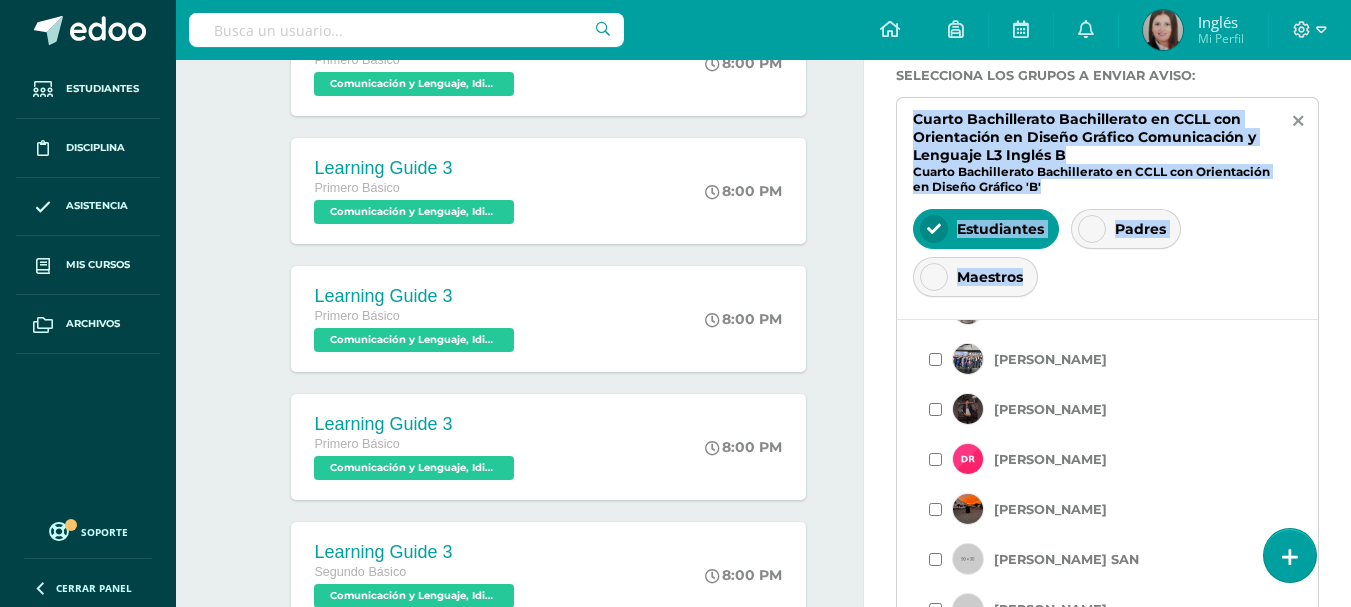 scroll, scrollTop: 1467, scrollLeft: 0, axis: vertical 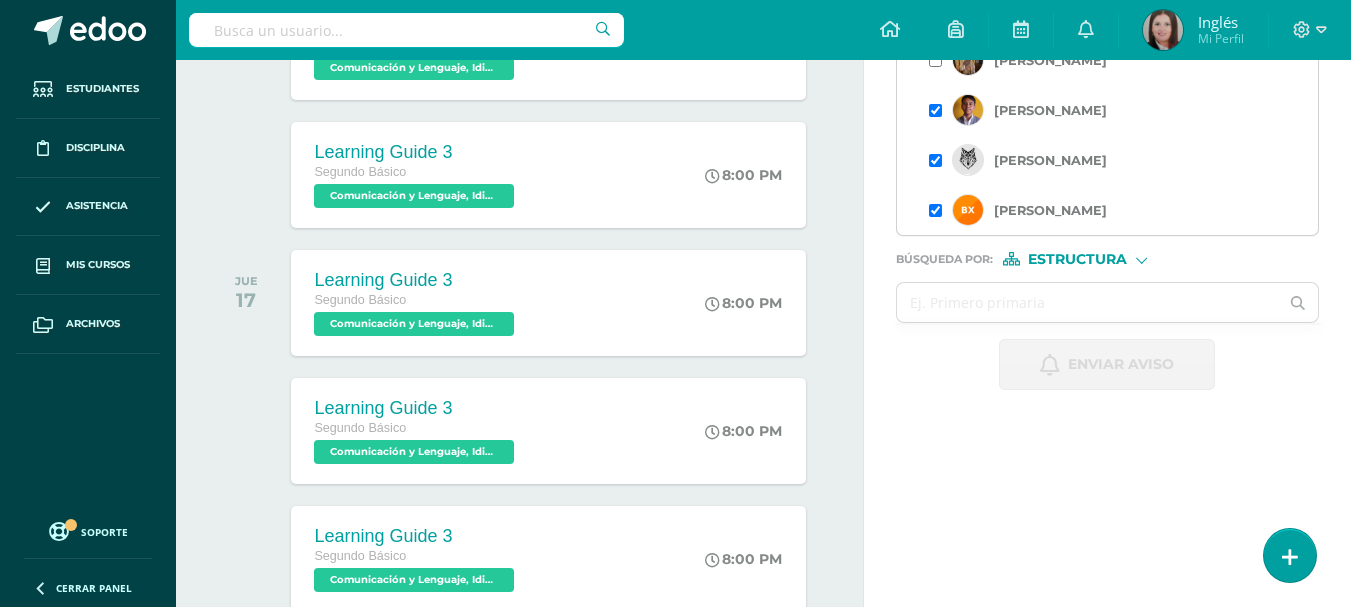 click at bounding box center (935, 210) 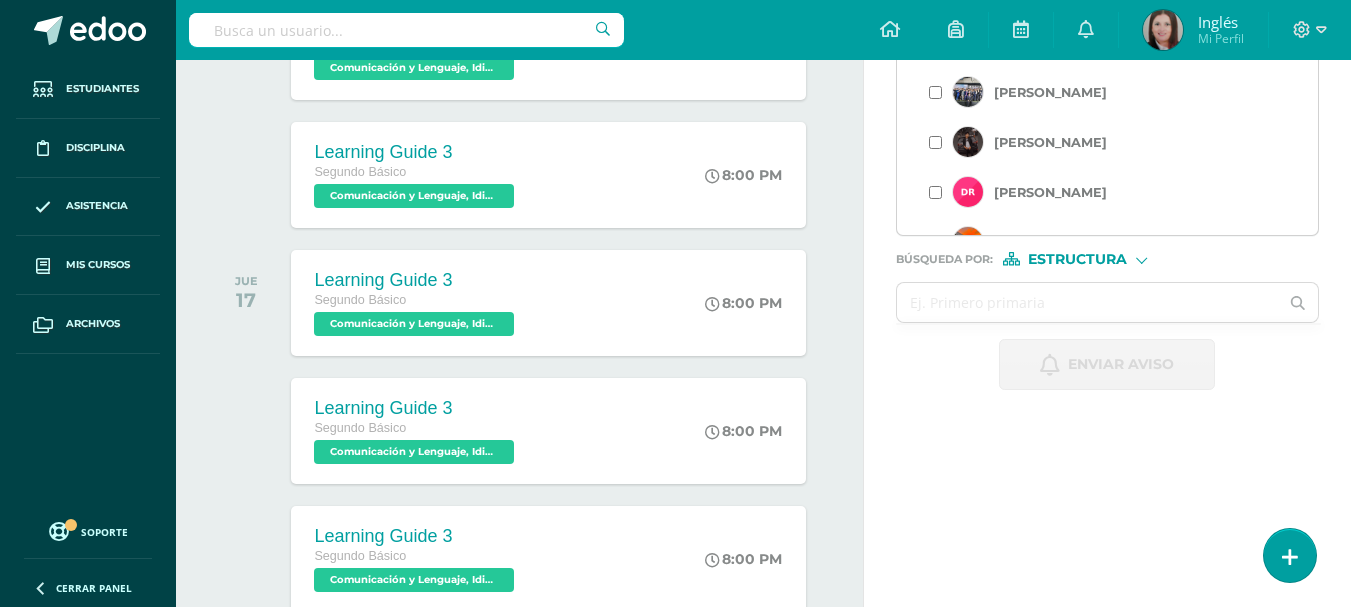 scroll, scrollTop: 1467, scrollLeft: 0, axis: vertical 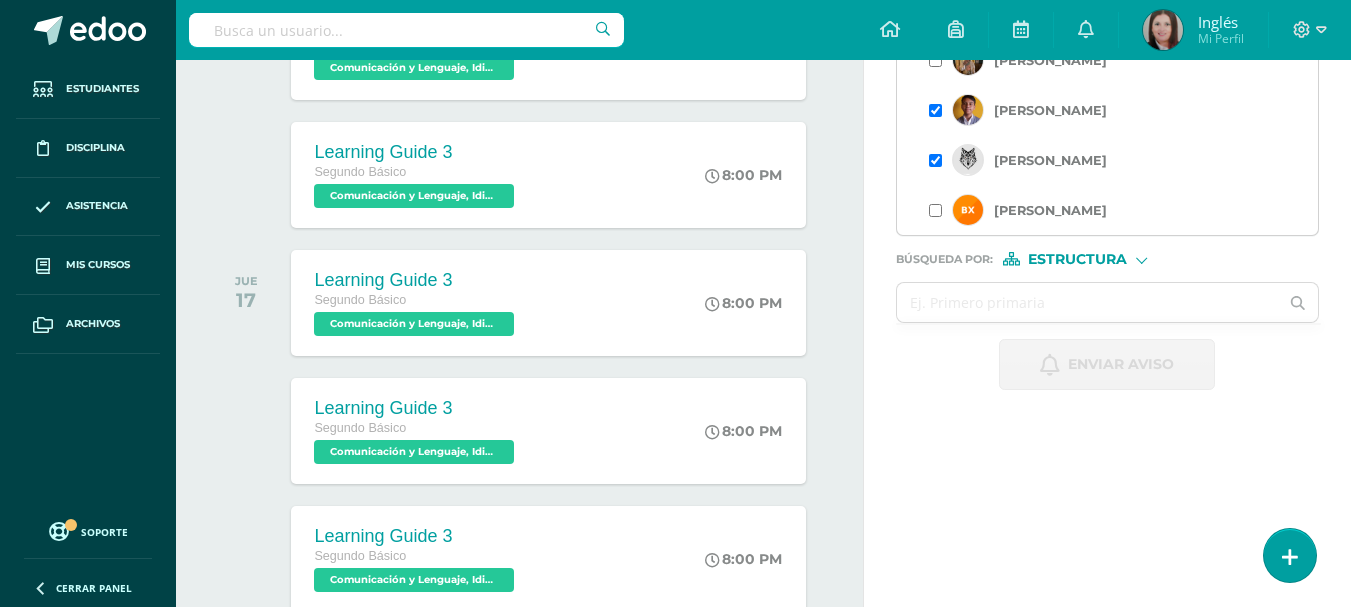 click on "Alejandro Véliz" at bounding box center [1107, 160] 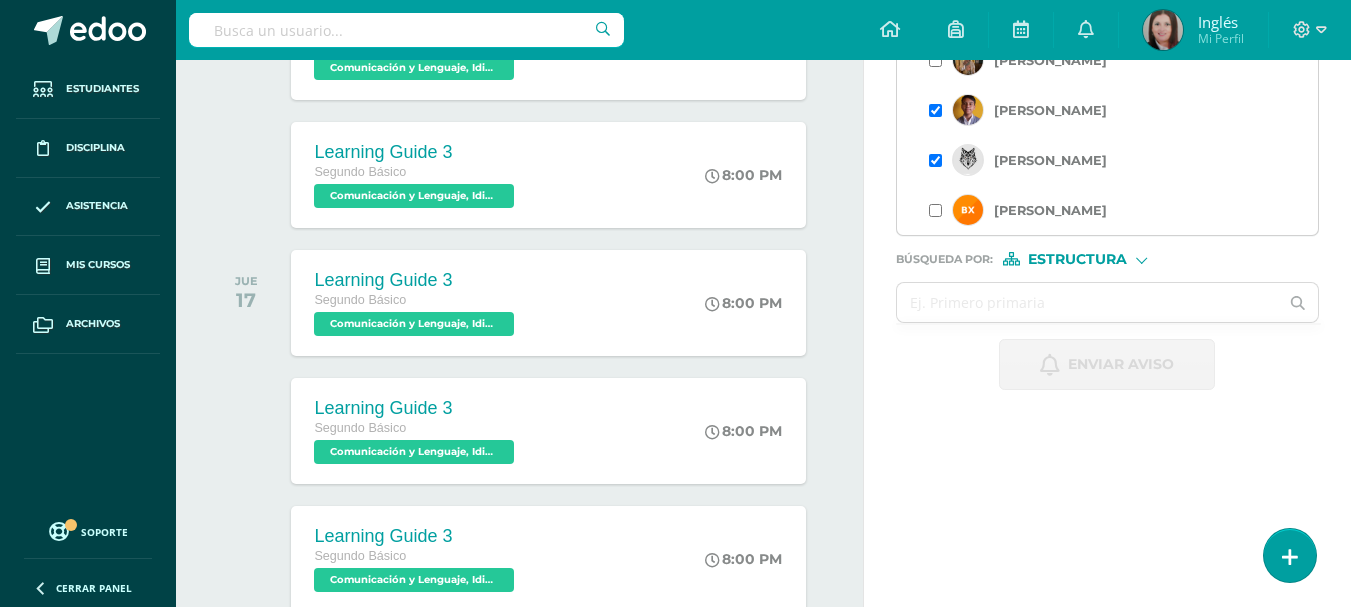 click at bounding box center [935, 160] 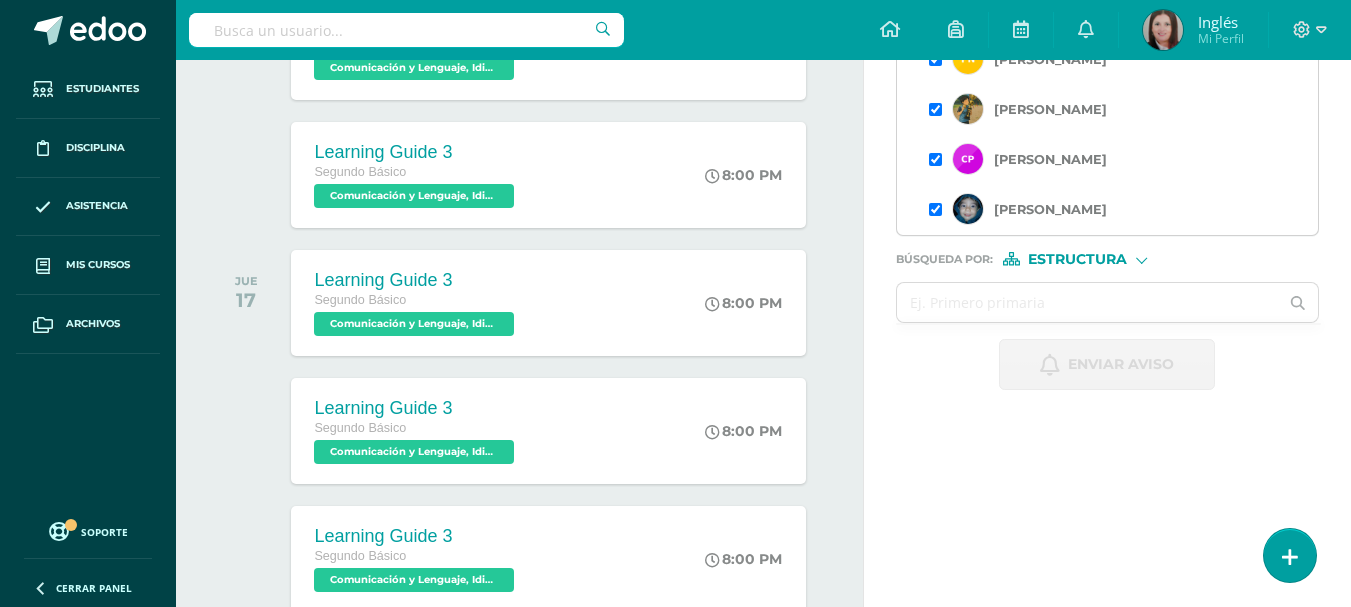 scroll, scrollTop: 1467, scrollLeft: 0, axis: vertical 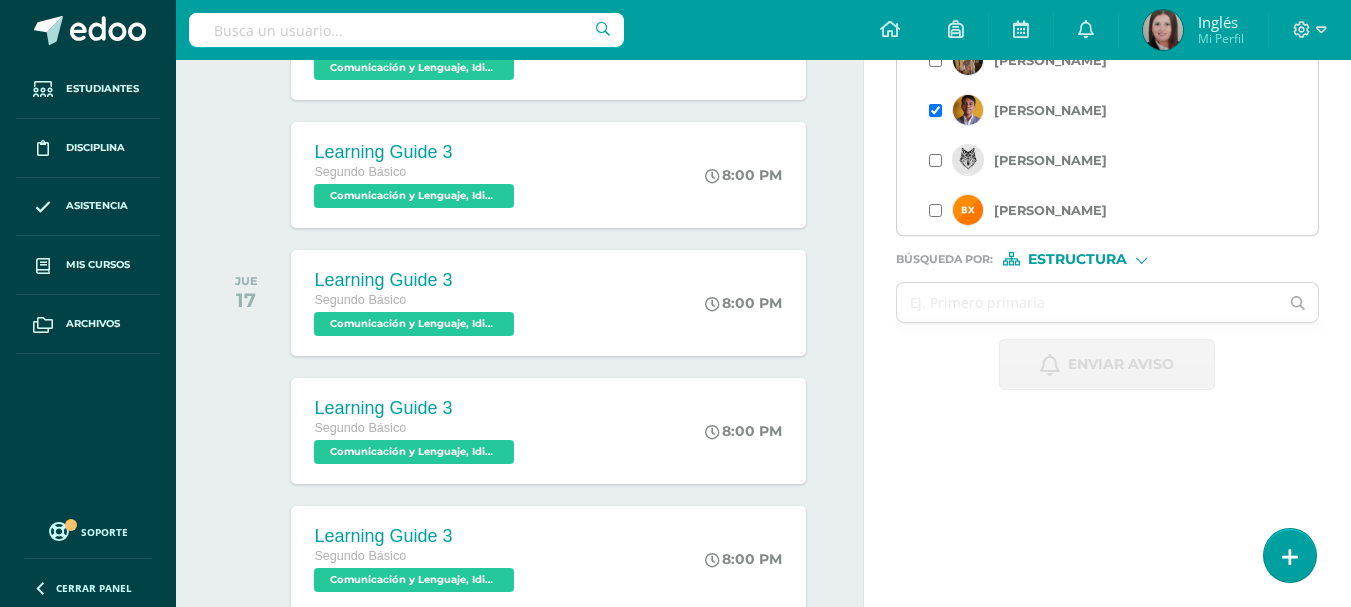 click at bounding box center (935, 110) 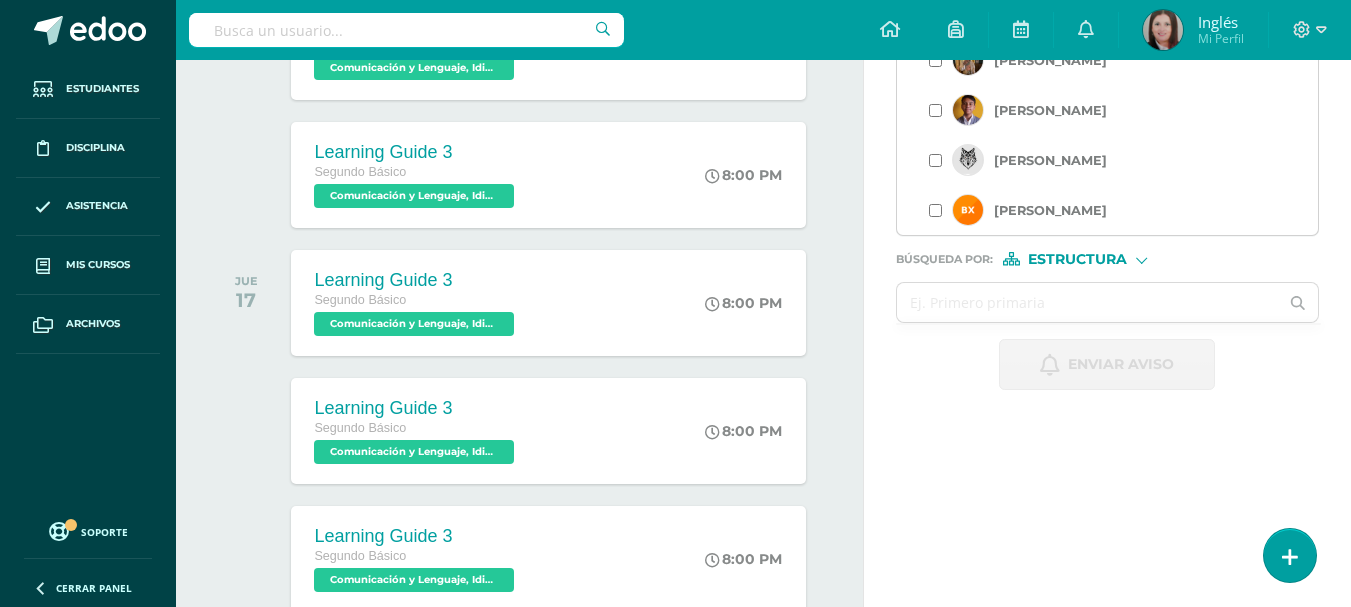 scroll, scrollTop: 1334, scrollLeft: 0, axis: vertical 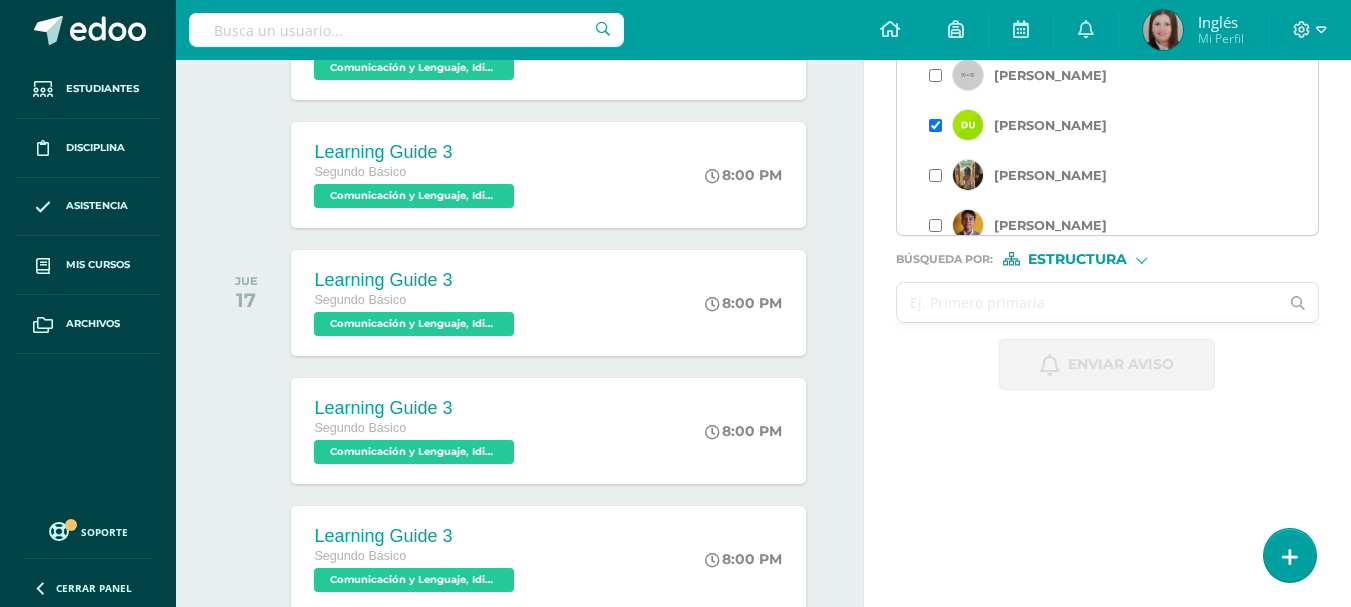 click at bounding box center [1088, 302] 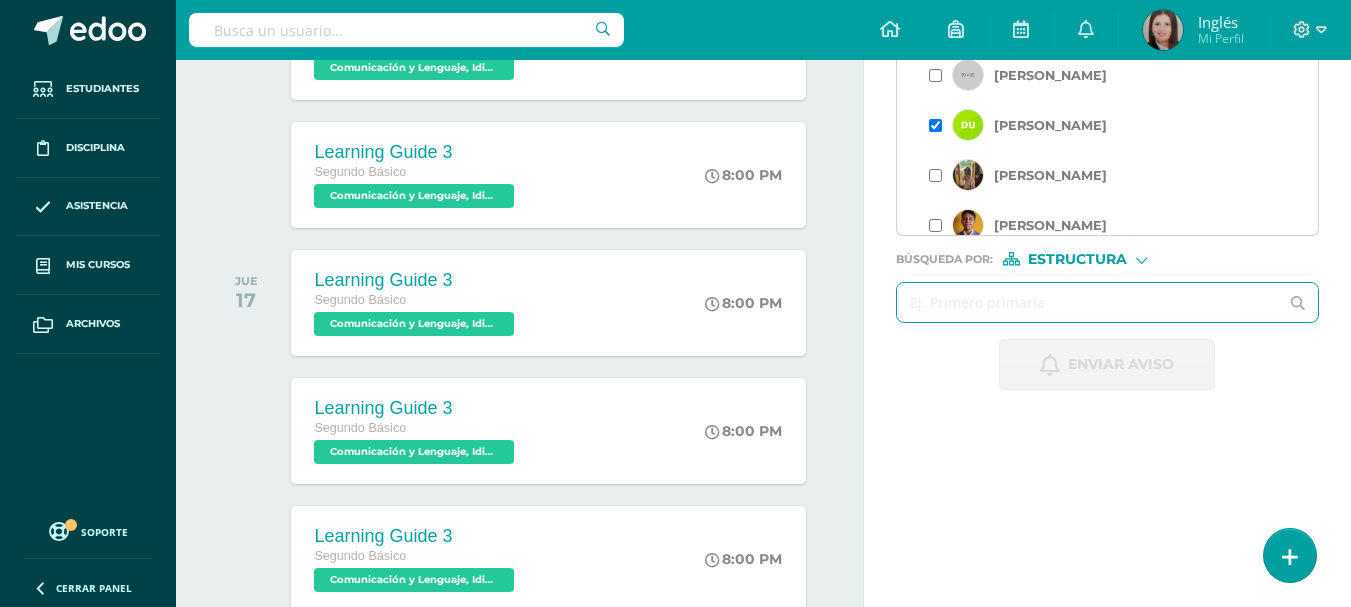 click on "Estructura" at bounding box center (1077, 259) 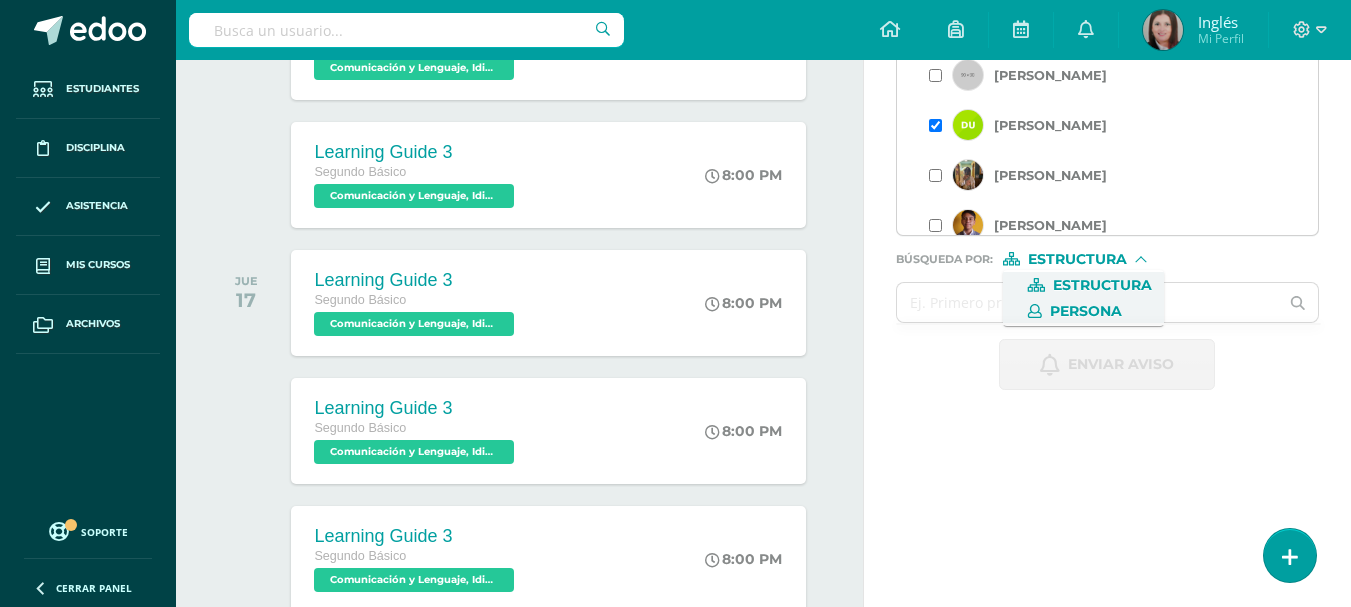 click on "Persona" at bounding box center [1086, 311] 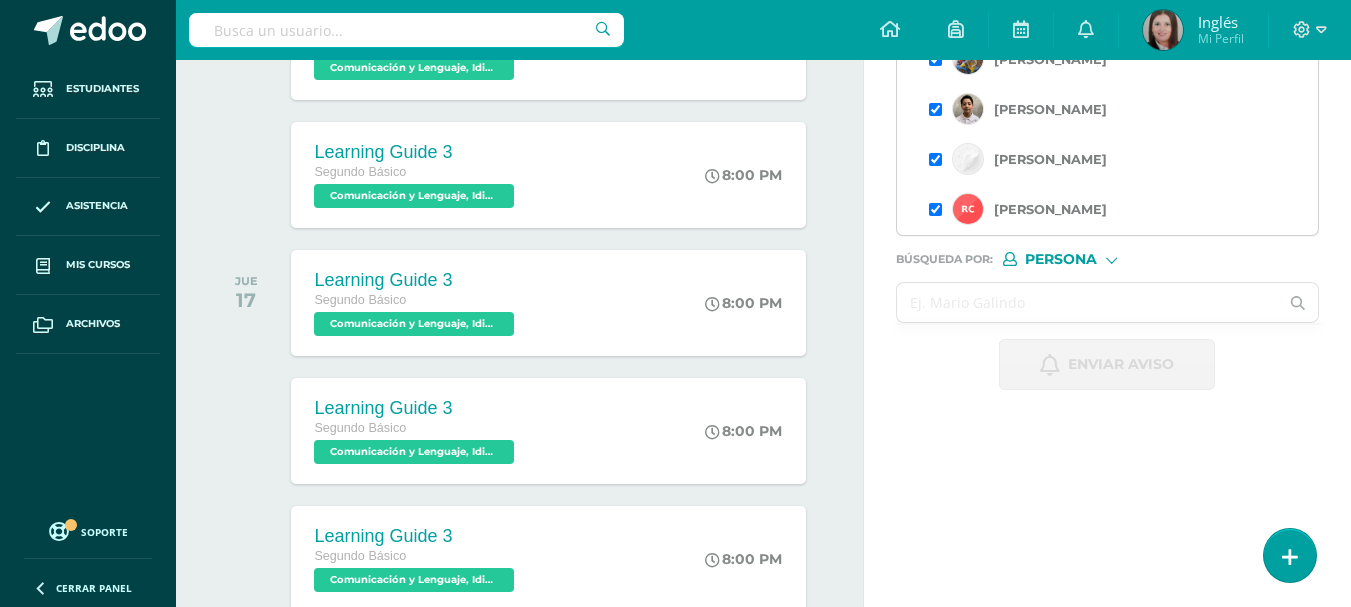 click at bounding box center [1088, 302] 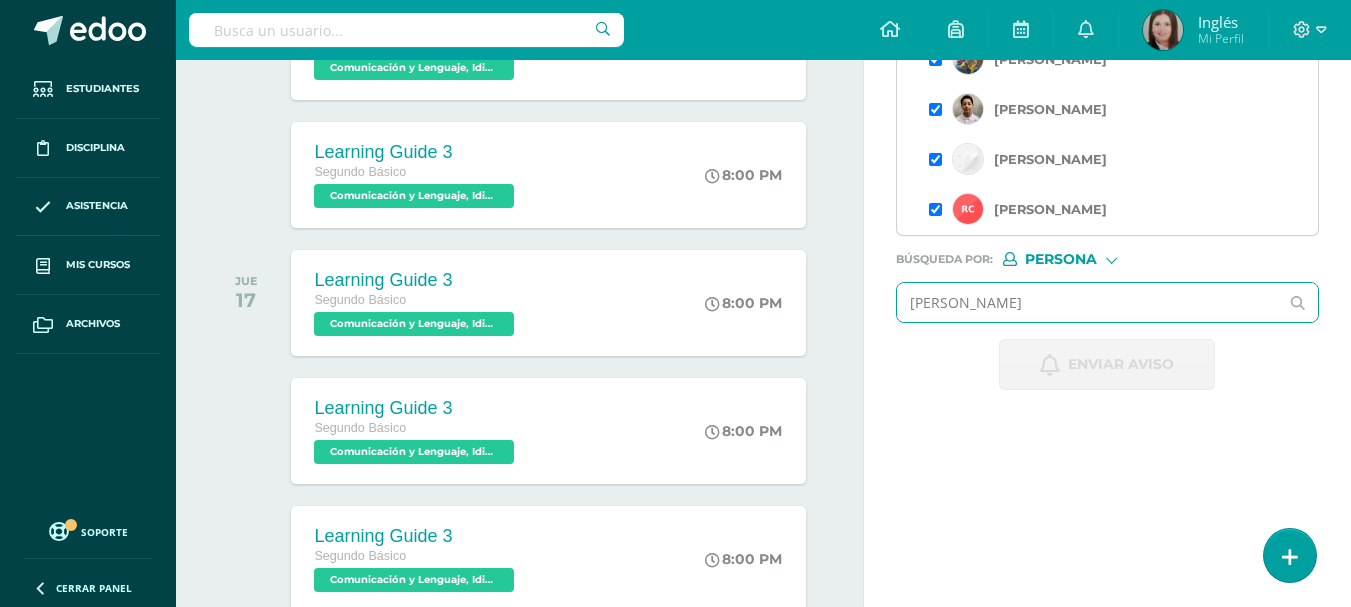 type on "KAREN IVON ME" 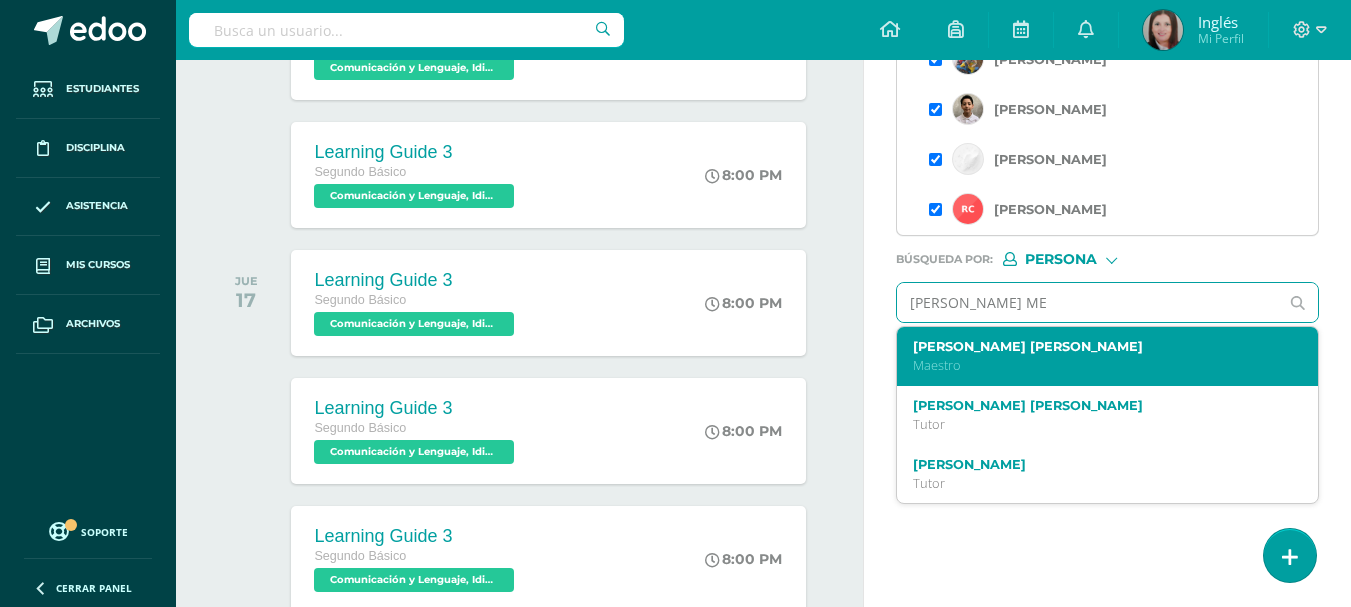 click on "Karen Ivon Mejia Garcia Maestro" at bounding box center (1100, 356) 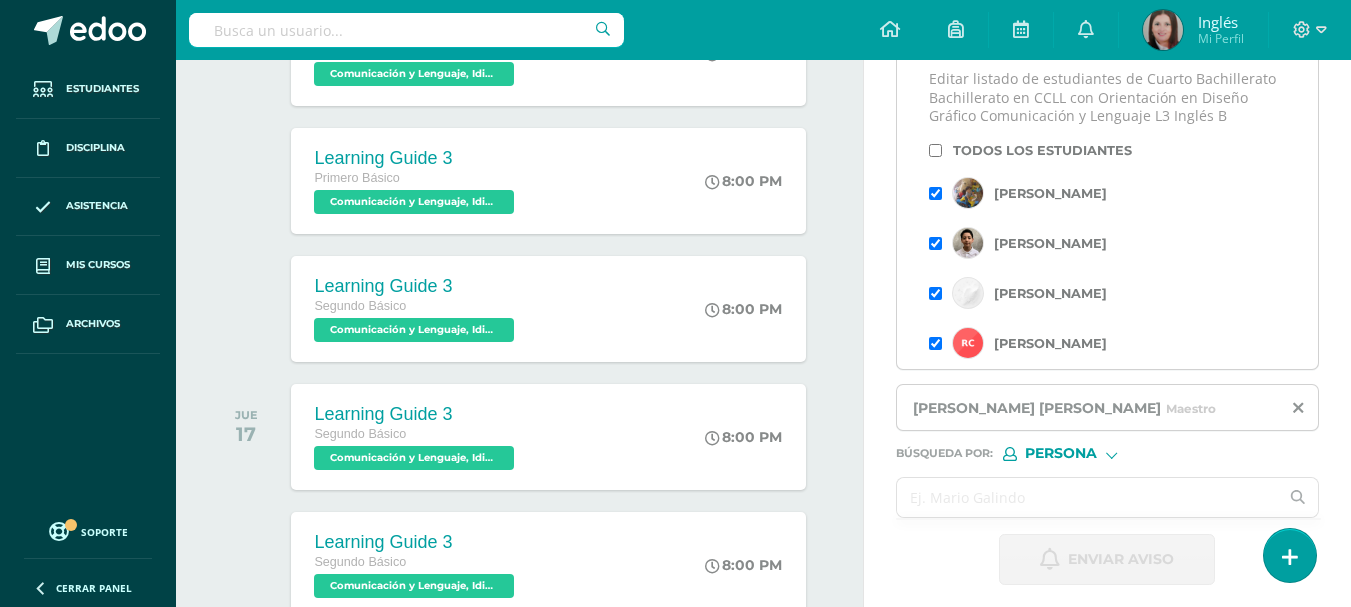scroll, scrollTop: 466, scrollLeft: 0, axis: vertical 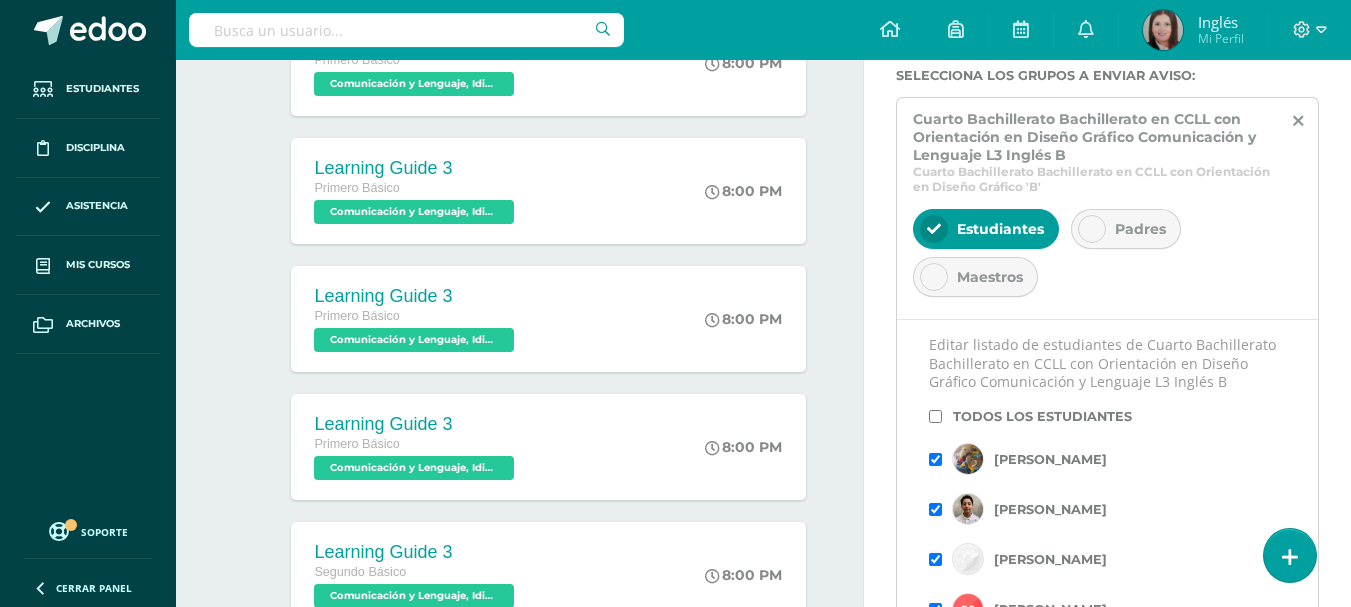 click at bounding box center (1092, 229) 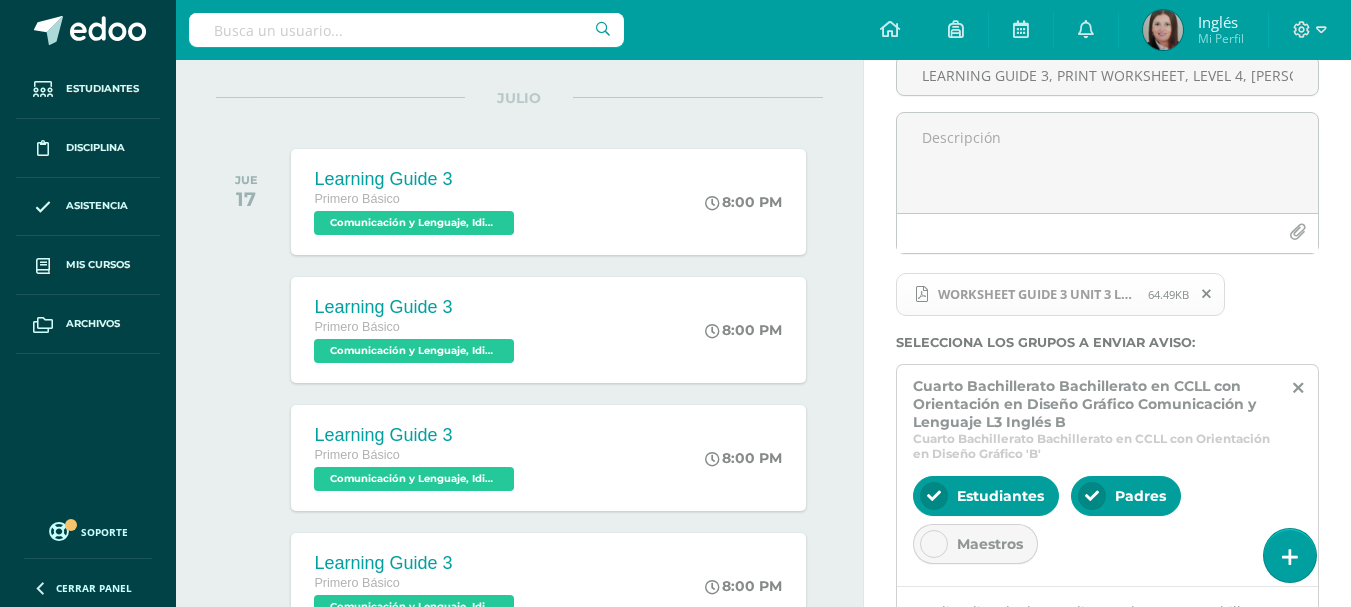 scroll, scrollTop: 0, scrollLeft: 0, axis: both 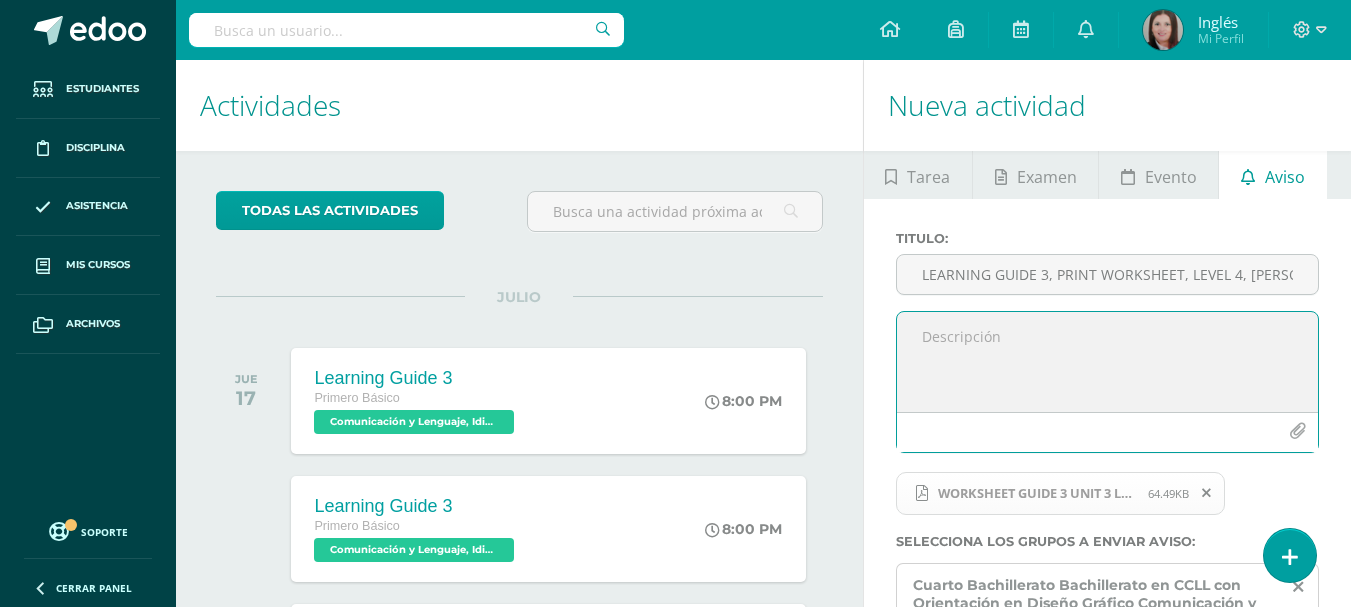 click at bounding box center (1107, 362) 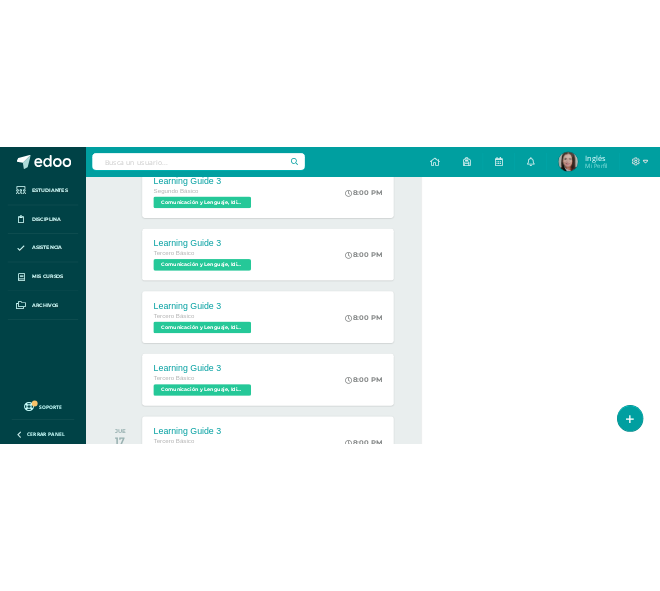 scroll, scrollTop: 933, scrollLeft: 0, axis: vertical 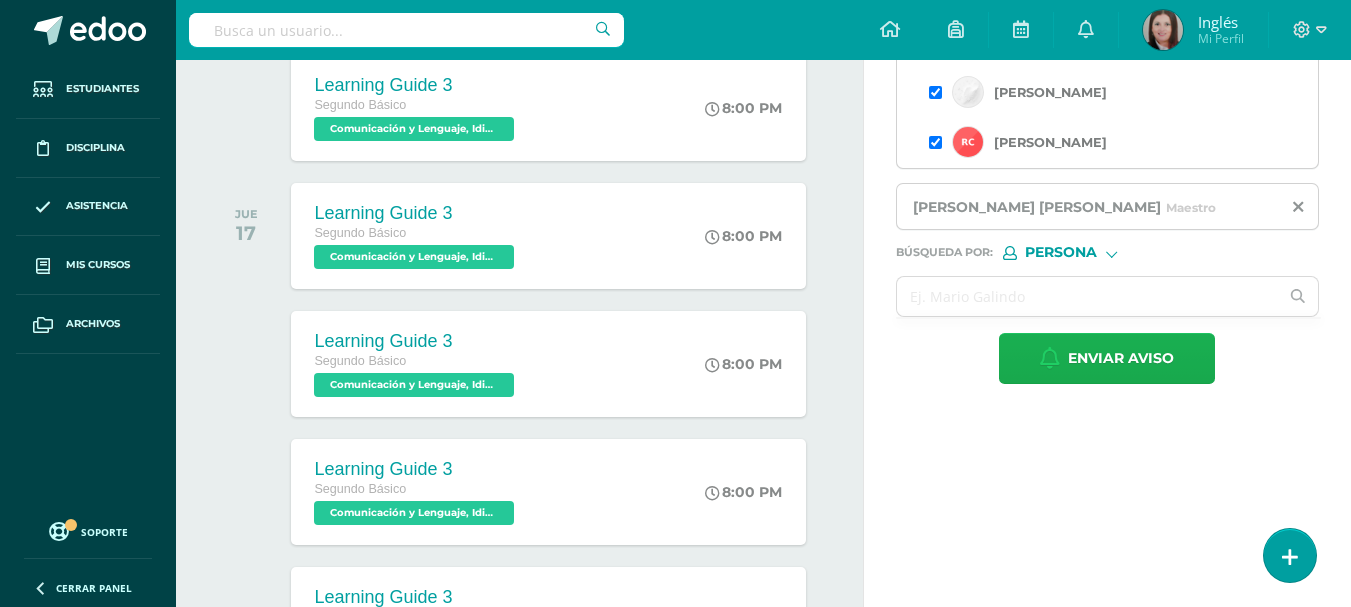 type on "Print the worksheet and bring it to class for tomorrow, July 15th" 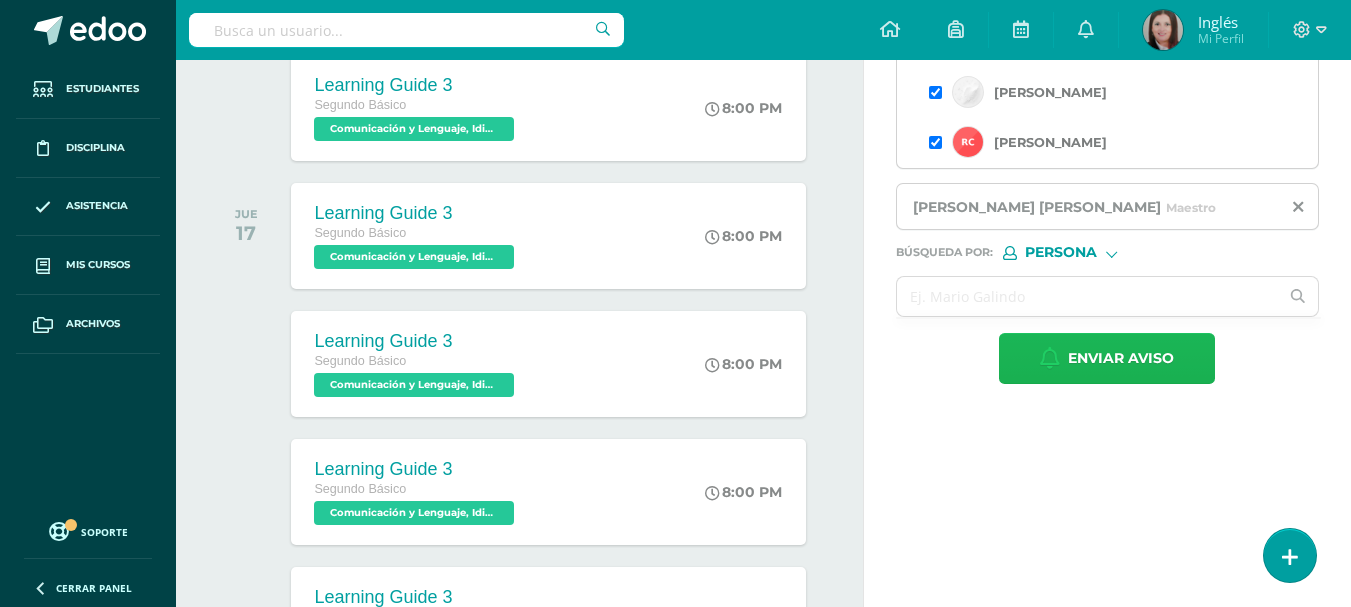 click on "Enviar aviso" at bounding box center (1121, 358) 